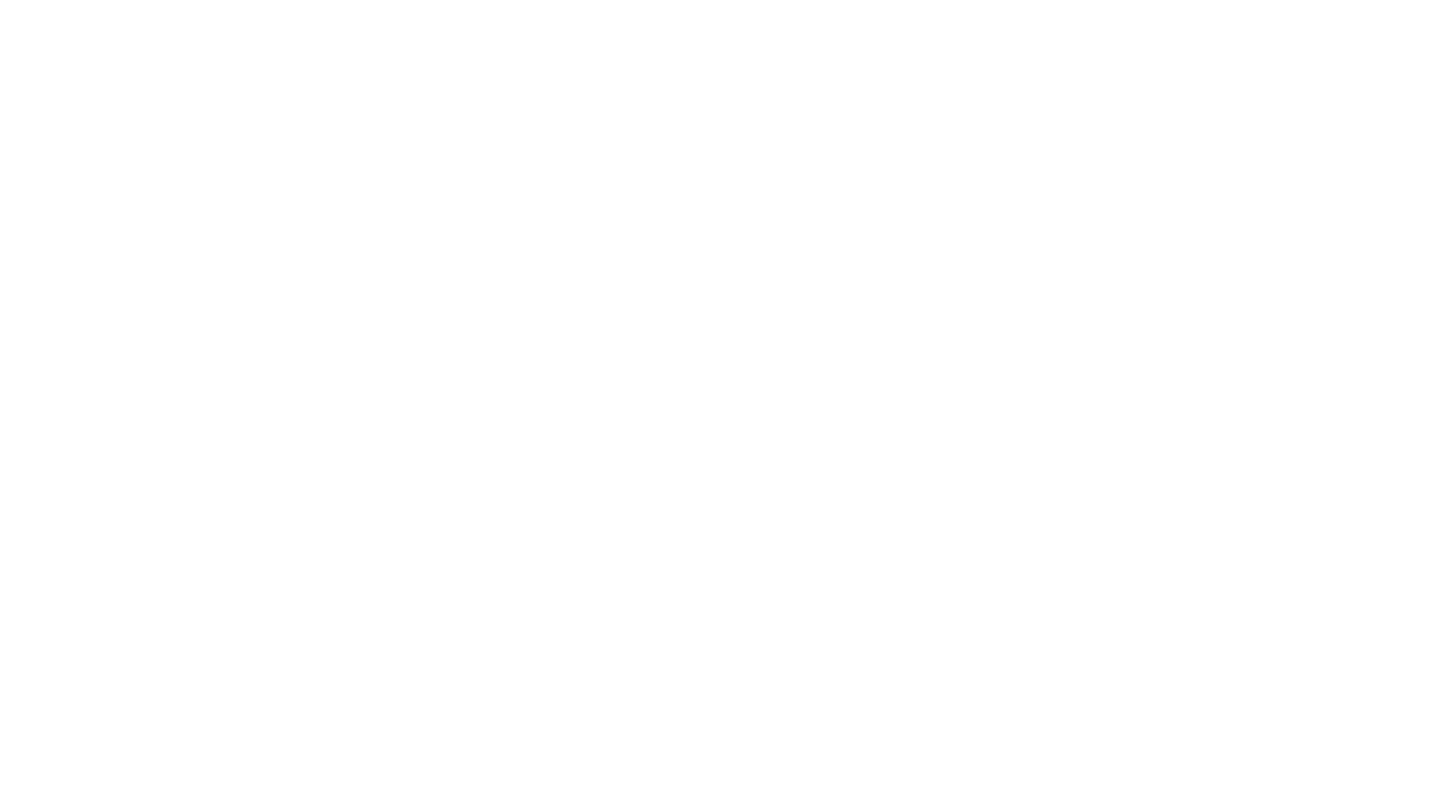 scroll, scrollTop: 0, scrollLeft: 0, axis: both 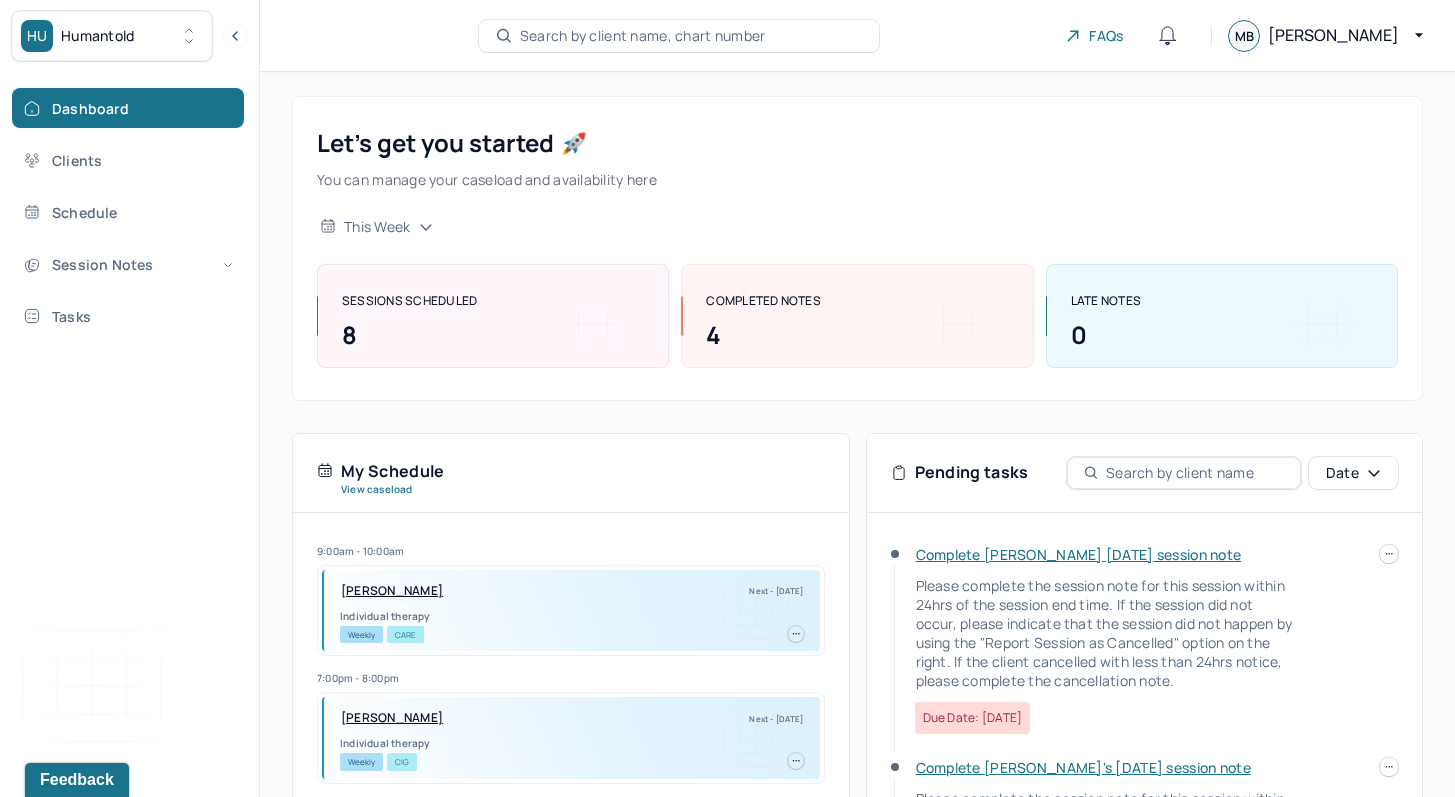 click at bounding box center [1389, 554] 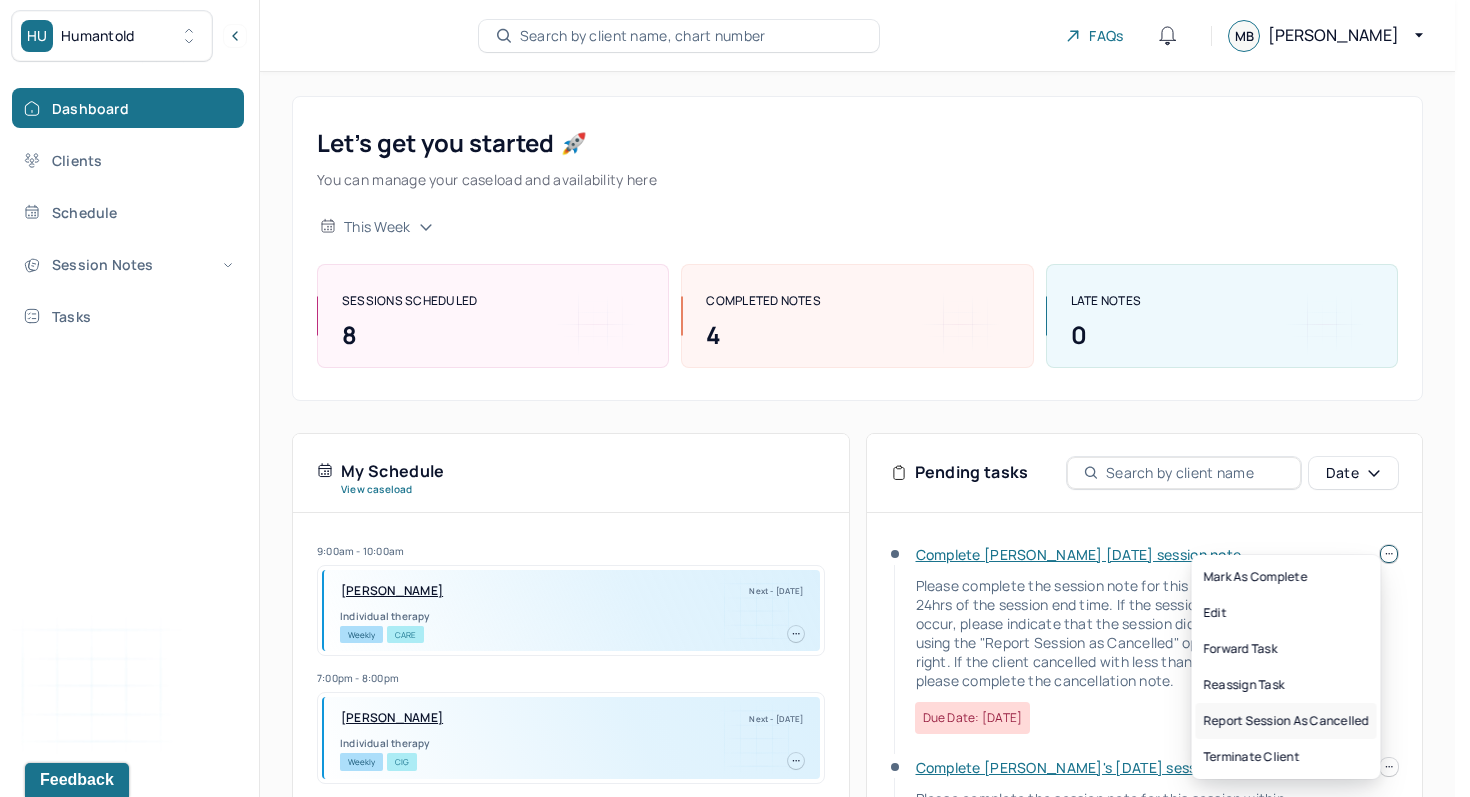 click on "Report session as cancelled" at bounding box center (1286, 721) 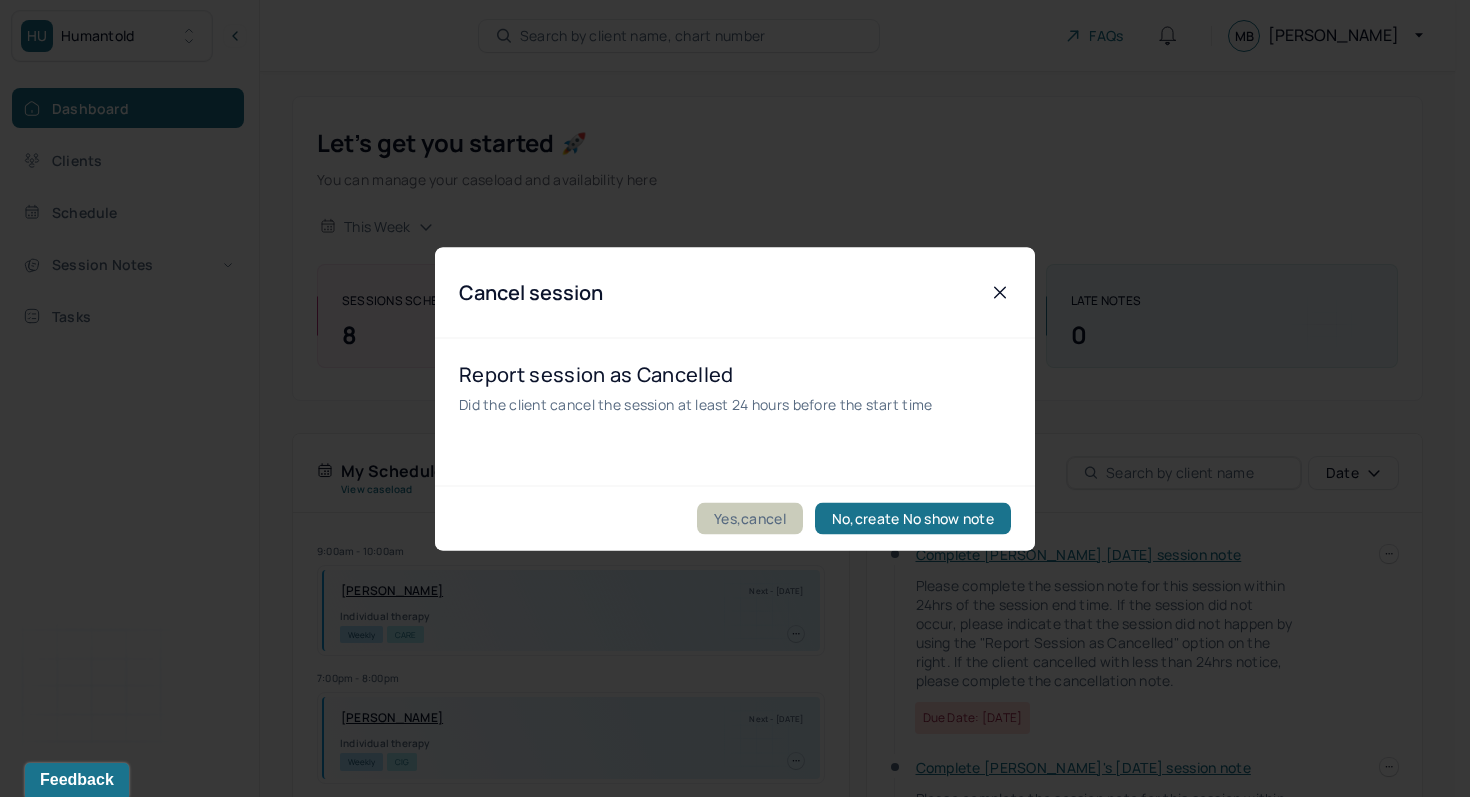 click on "Yes,cancel" at bounding box center [750, 518] 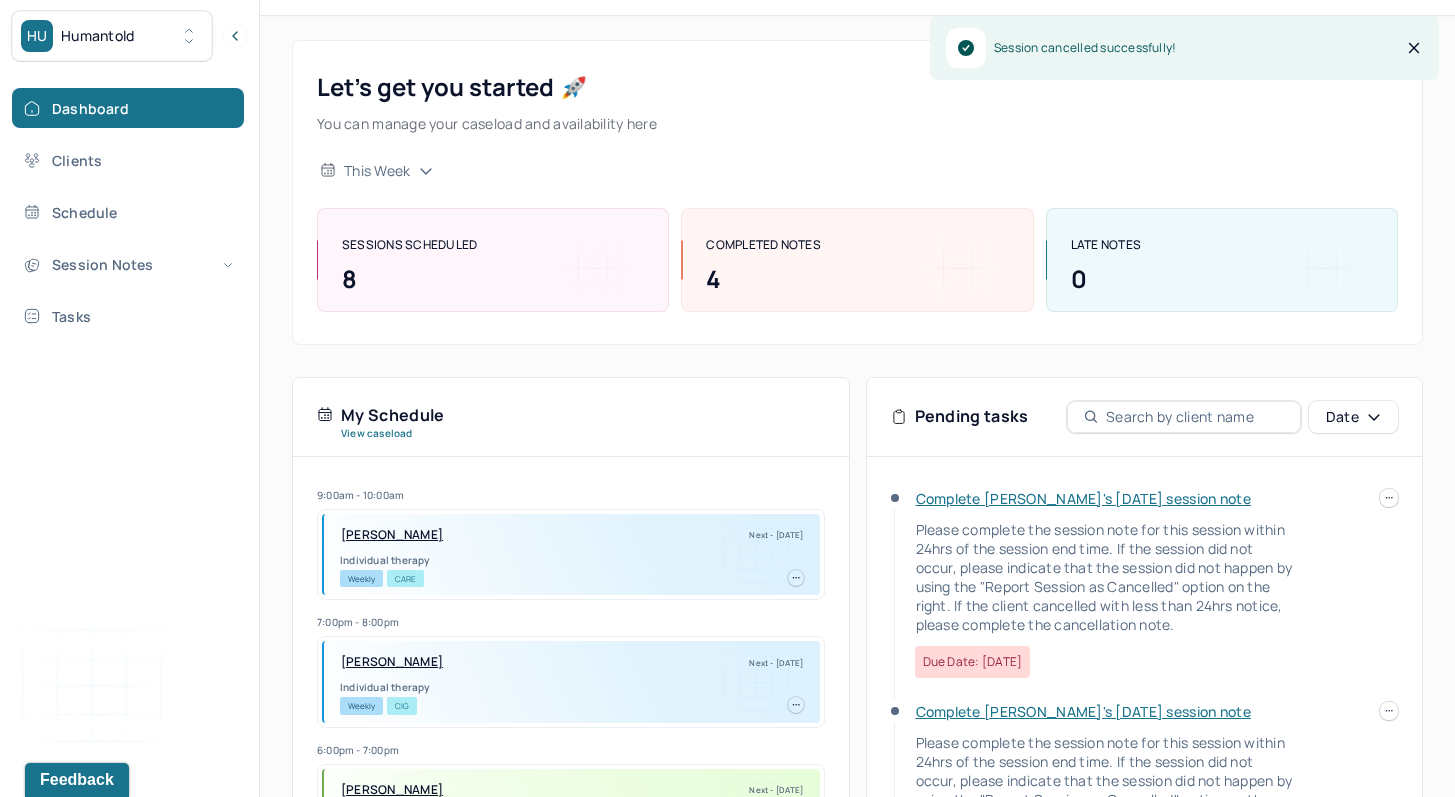 scroll, scrollTop: 90, scrollLeft: 0, axis: vertical 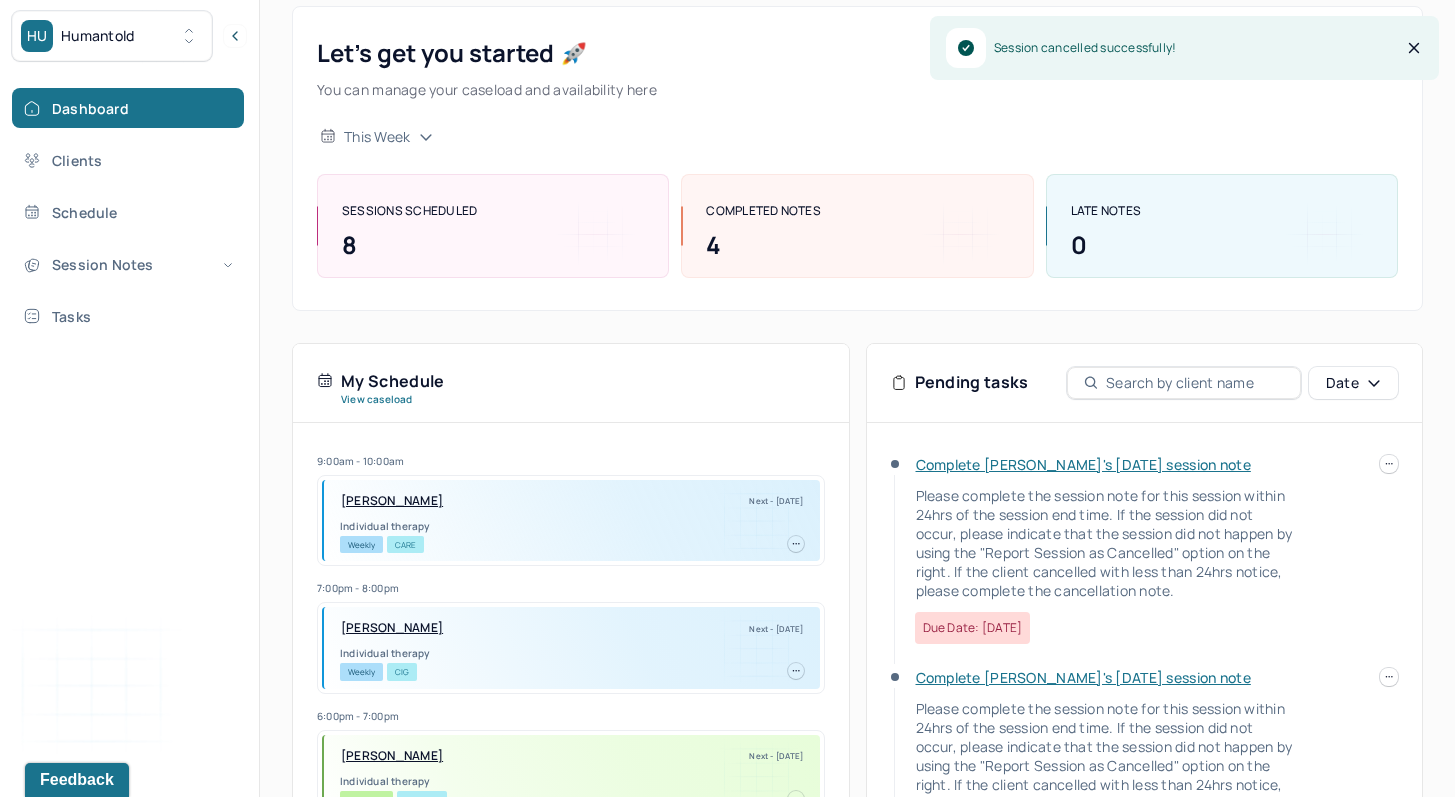 click at bounding box center [1389, 464] 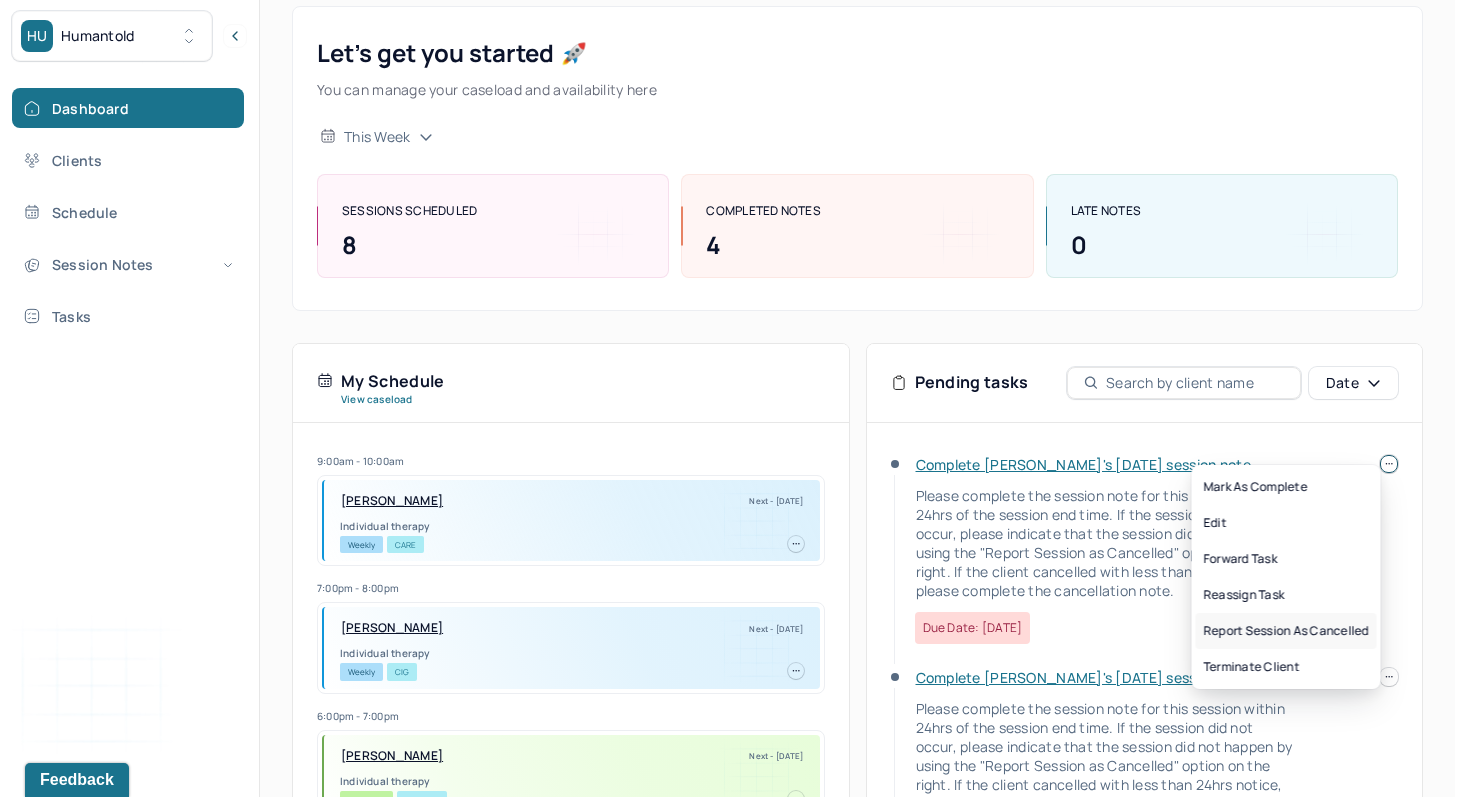 click on "Report session as cancelled" at bounding box center (1286, 631) 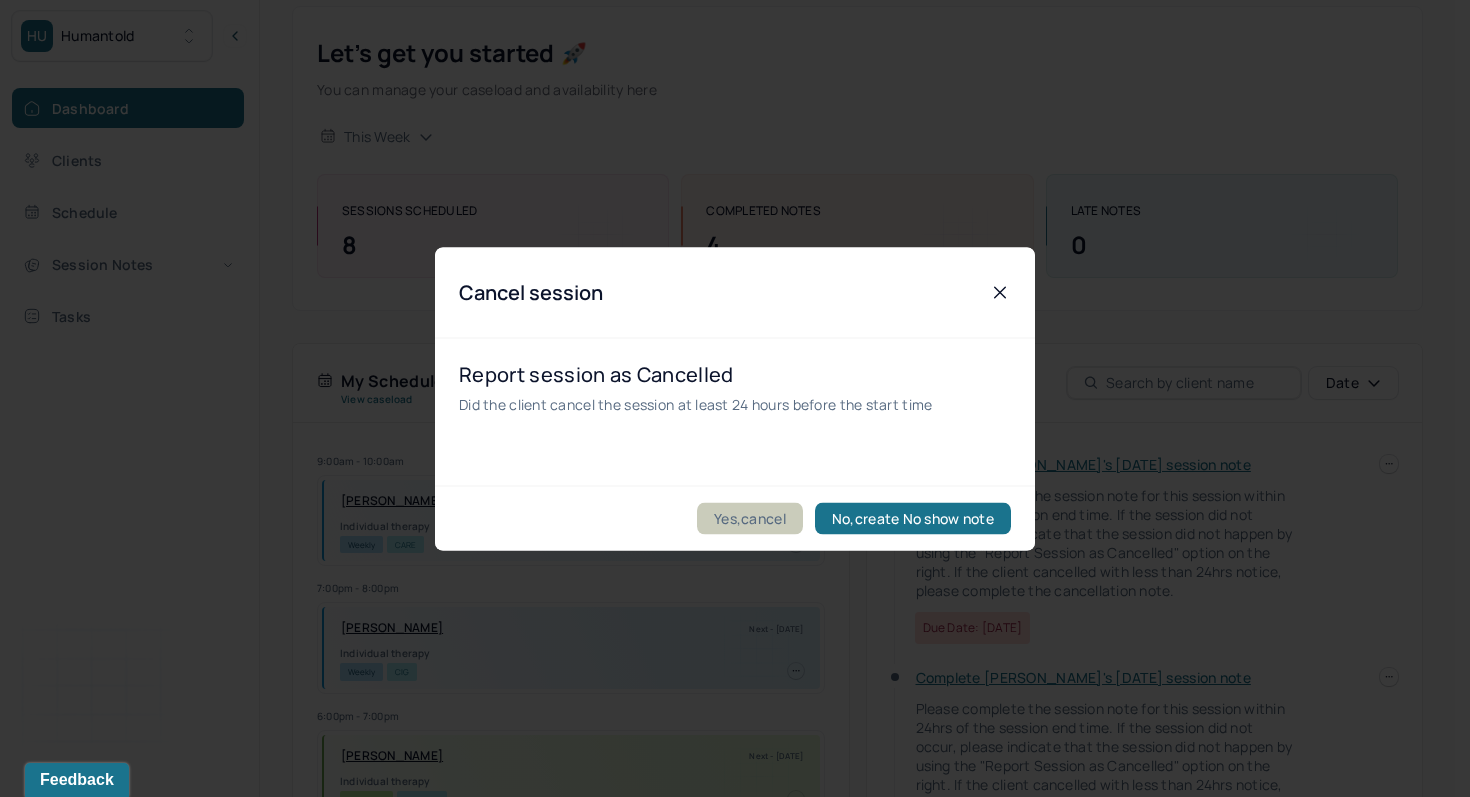 click on "Yes,cancel" at bounding box center [750, 518] 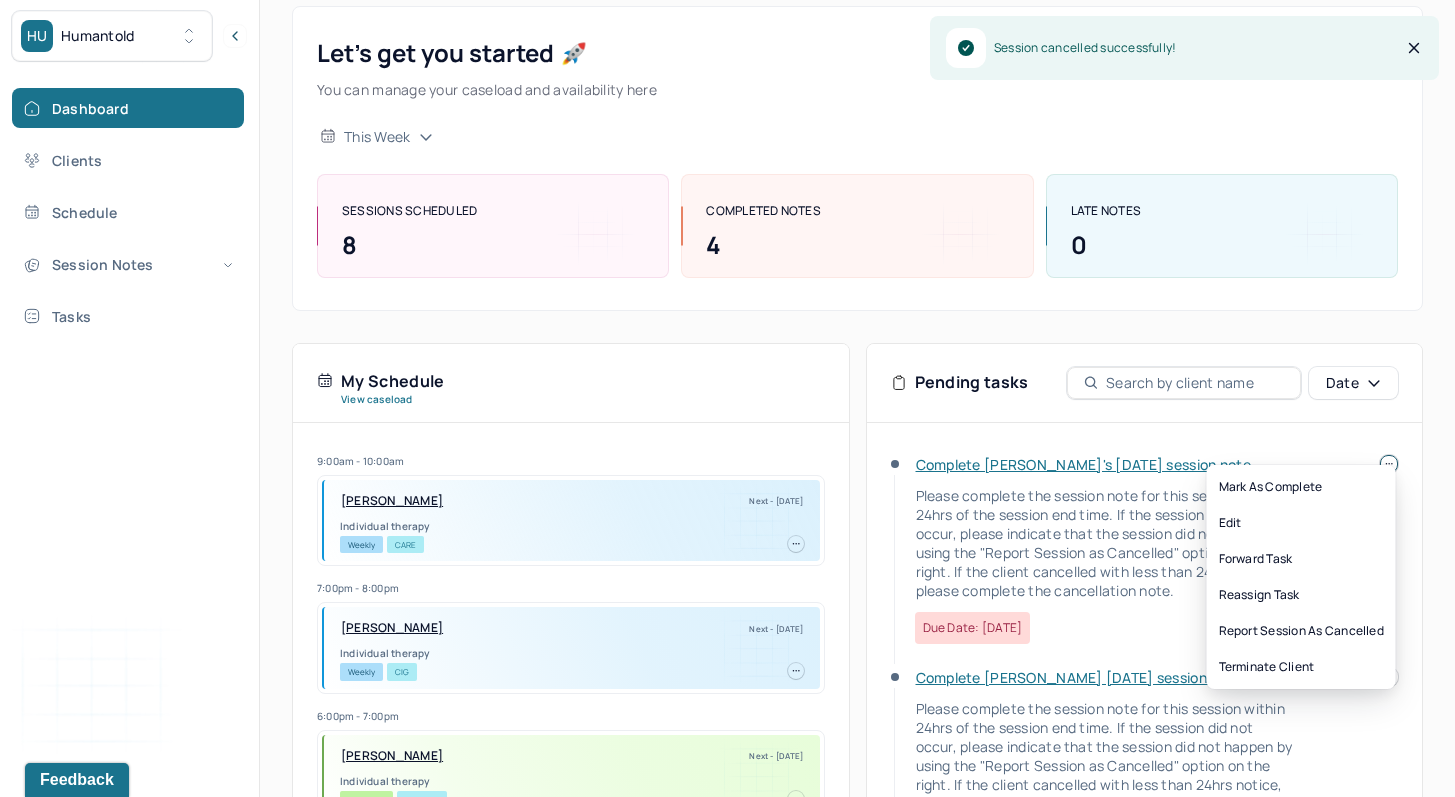 click on "HU Humantold       Dashboard Clients Schedule Session Notes Tasks MB [PERSON_NAME] provider   Logout   Search by client name, chart number     FAQs     MB [PERSON_NAME] Let’s get you started 🚀 You can manage your caseload and availability here   this week   SESSIONS SCHEDULED 8 COMPLETED NOTES 4 LATE NOTES 0 My Schedule View caseload 9:00am - 10:00am   [PERSON_NAME]   Next - [DATE] Individual therapy Weekly CARE     7:00pm - 8:00pm   [GEOGRAPHIC_DATA][PERSON_NAME][GEOGRAPHIC_DATA]   Next - [DATE] Individual therapy Weekly CIG     6:00pm - 7:00pm   [PERSON_NAME]   Next - [DATE] Individual therapy Bi-Weekly Self Pay     1:00pm - 2:00pm   [PERSON_NAME]   Next - [DATE] Individual therapy Weekly AET     5:00pm - 6:00pm   [PERSON_NAME]   Next - [DATE] Individual therapy Weekly BCBS     2:00pm - 3:00pm   [PERSON_NAME]   Next - [DATE] Individual therapy Weekly Pending Task CARE     6:00pm - 7:00pm   [PERSON_NAME]   Next - [DATE] Individual therapy Weekly CARE 1:00pm - 2:00pm" at bounding box center (727, 493) 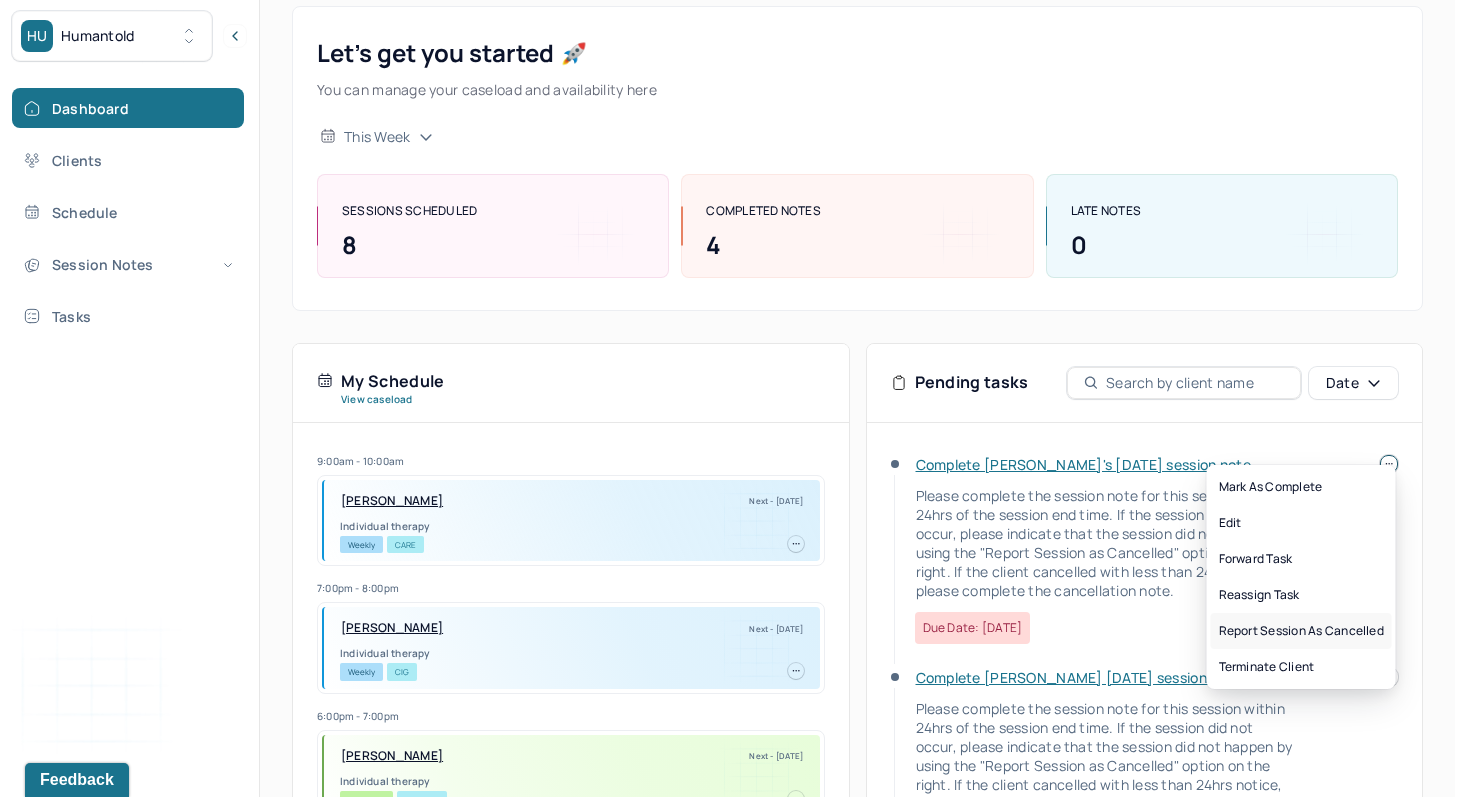 click on "Report session as cancelled" at bounding box center [1301, 631] 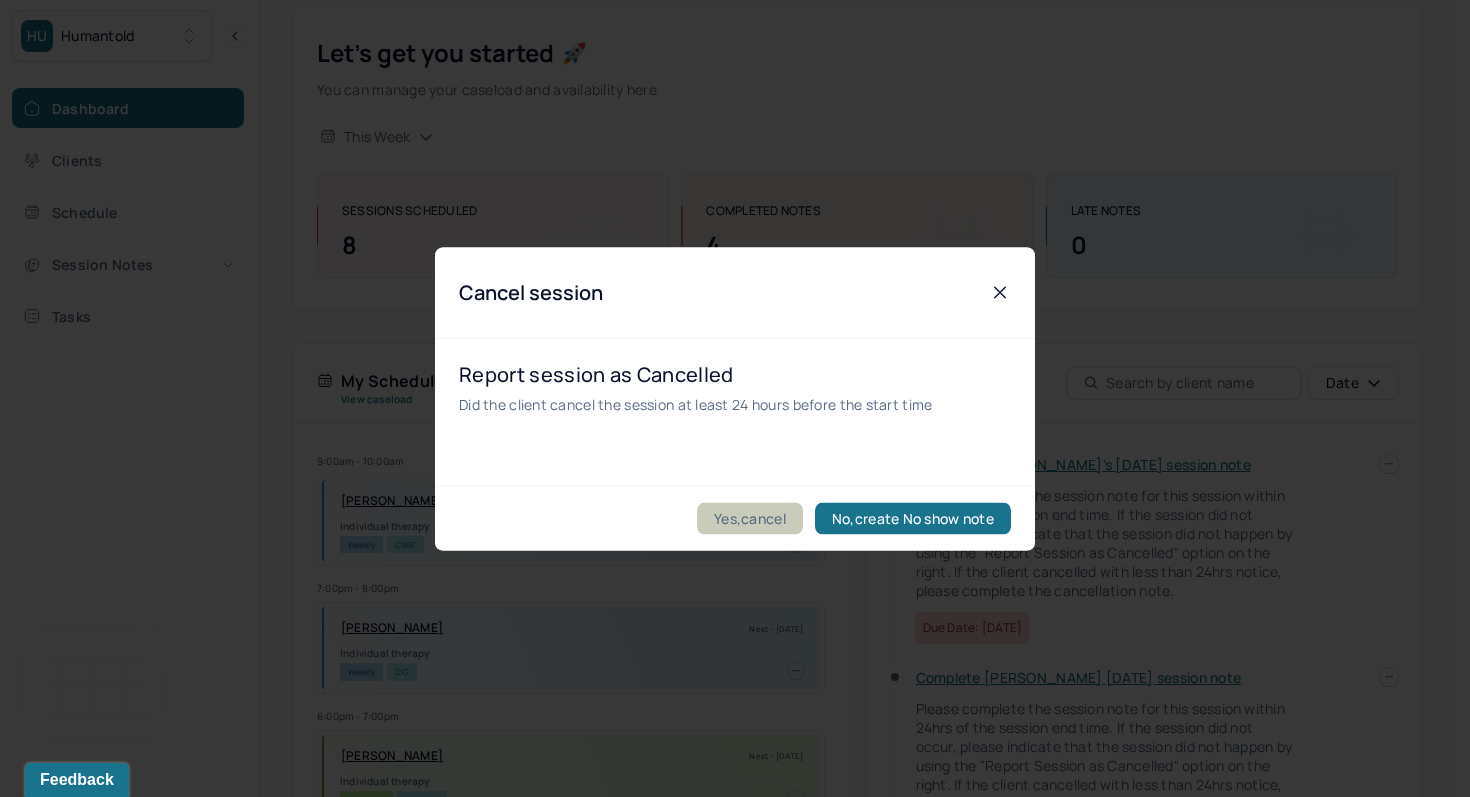 click on "Yes,cancel" at bounding box center (750, 518) 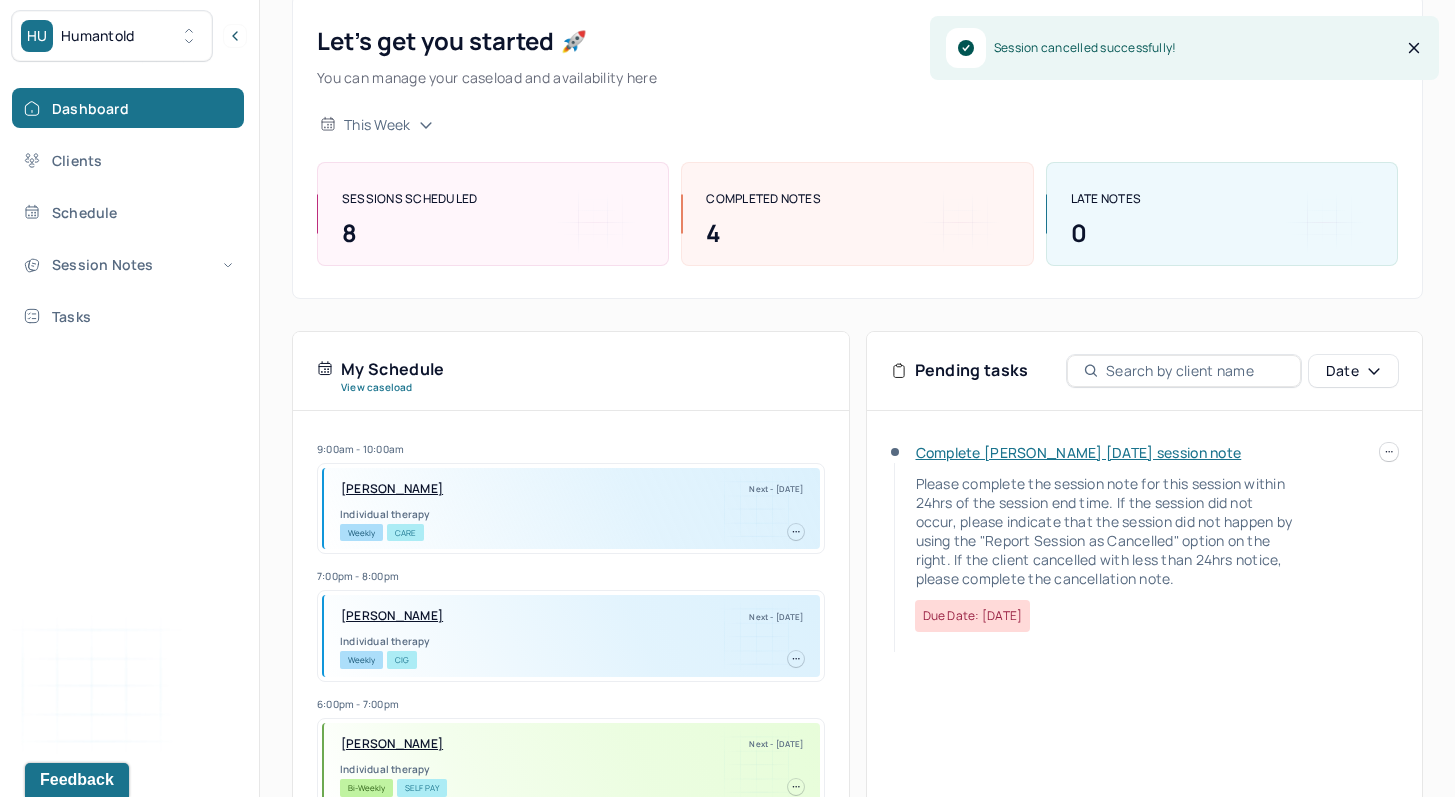 scroll, scrollTop: 121, scrollLeft: 0, axis: vertical 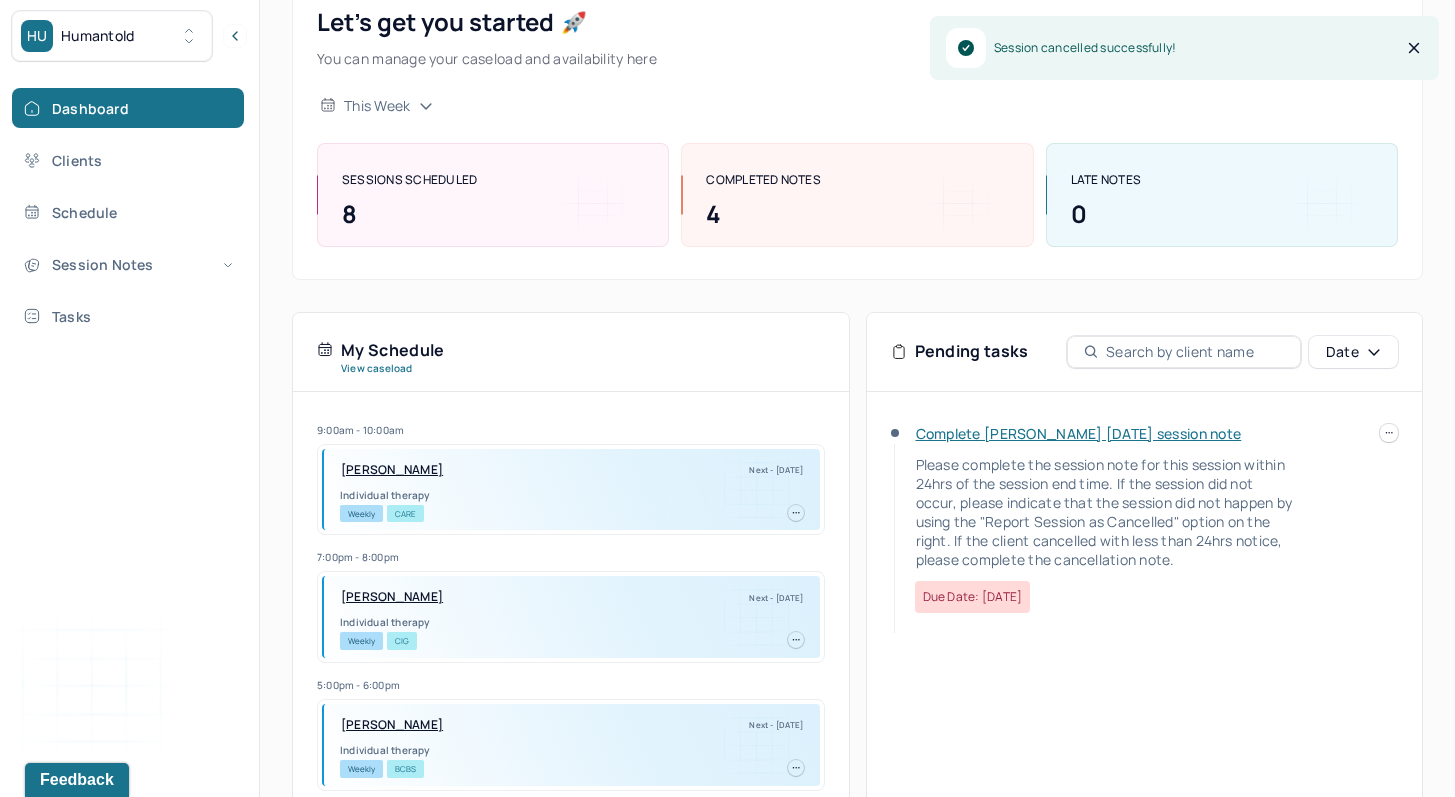 click on "Complete [PERSON_NAME] [DATE] session note Please complete the session note for this session within 24hrs of the session end time. If the session did not occur, please indicate that the session did not happen by using the "Report Session as Cancelled" option on the right. If the client cancelled with less than 24hrs notice, please complete the cancellation note. Due date: [DATE]" at bounding box center [1145, 691] 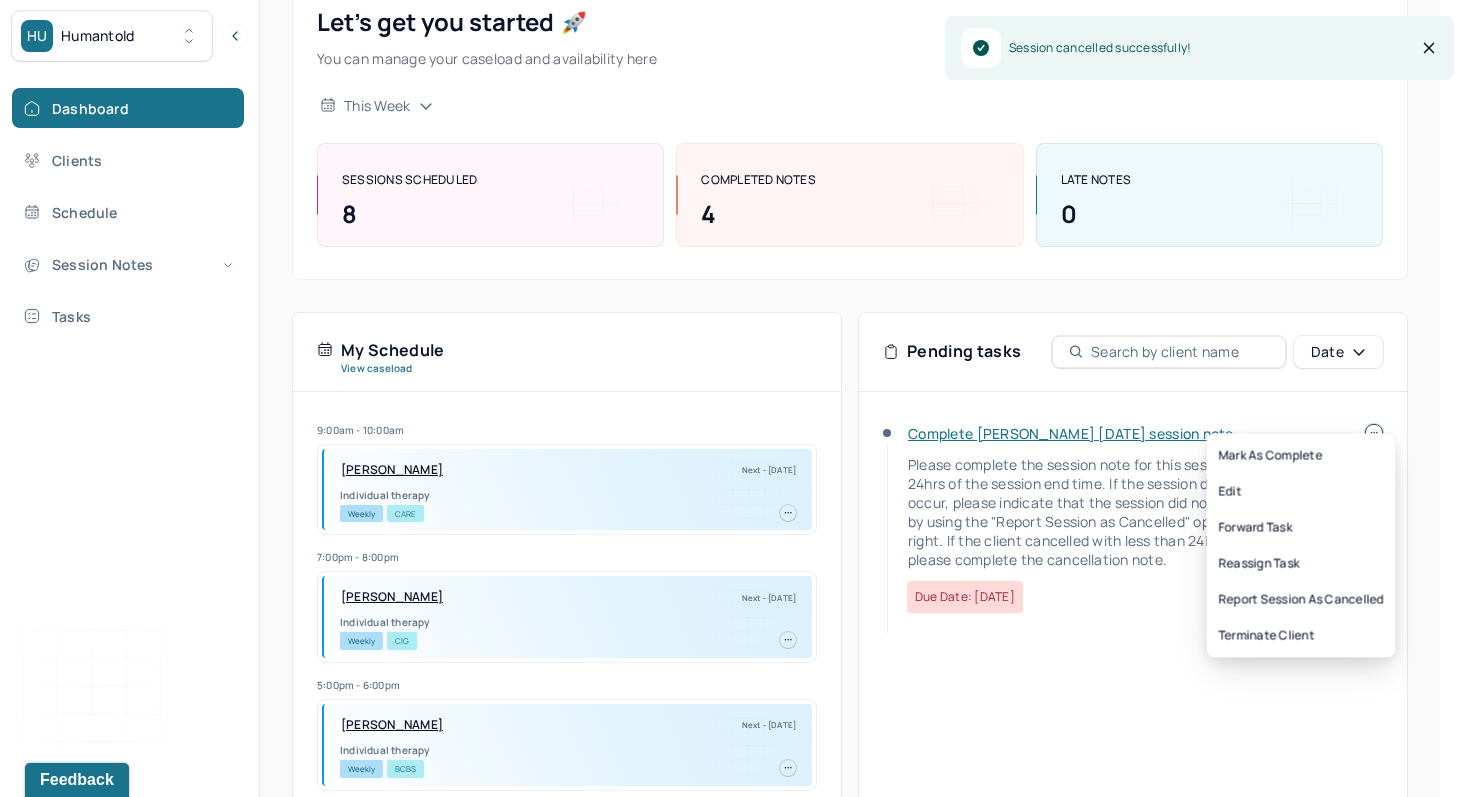 click at bounding box center [1374, 433] 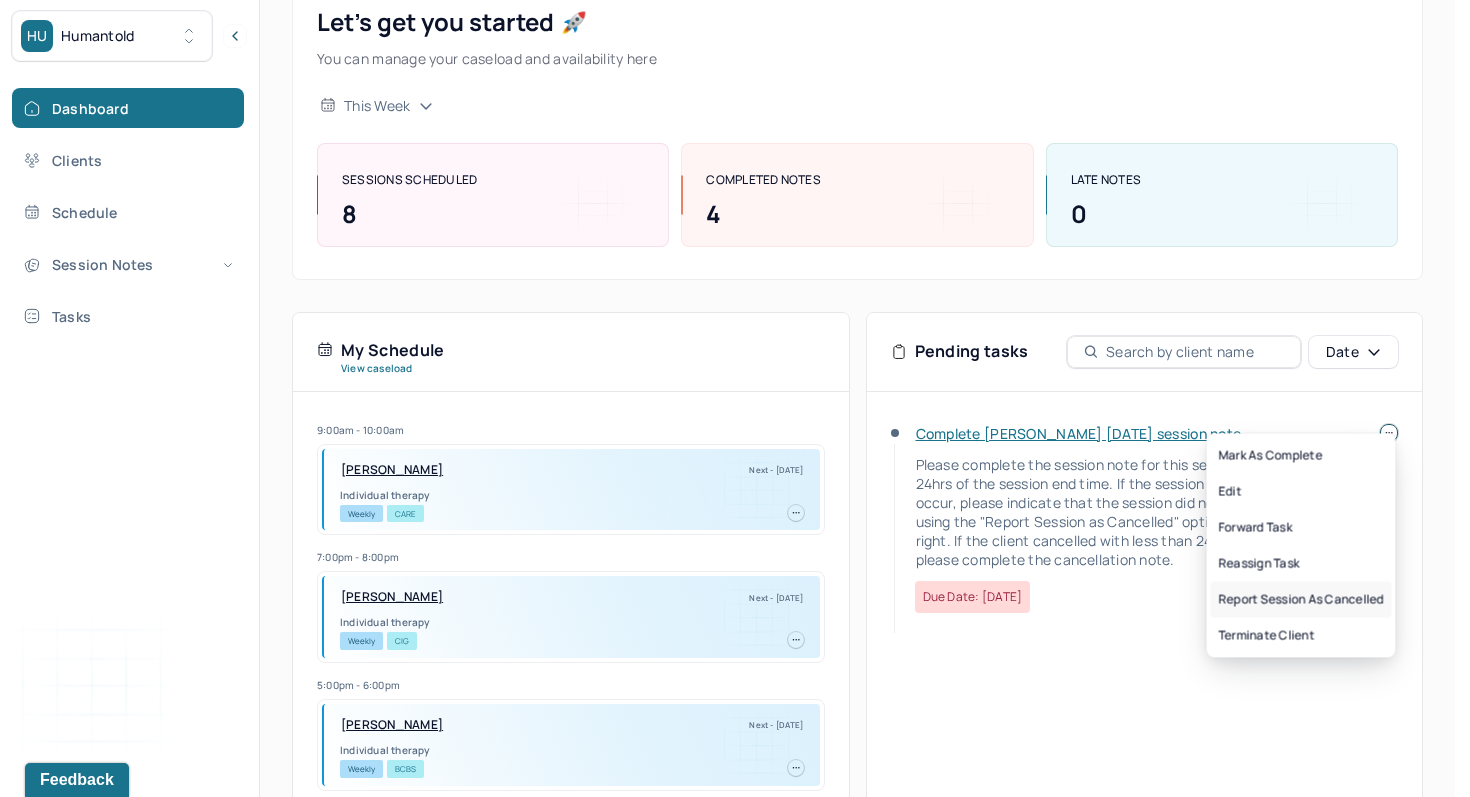 click on "Report session as cancelled" at bounding box center (1301, 600) 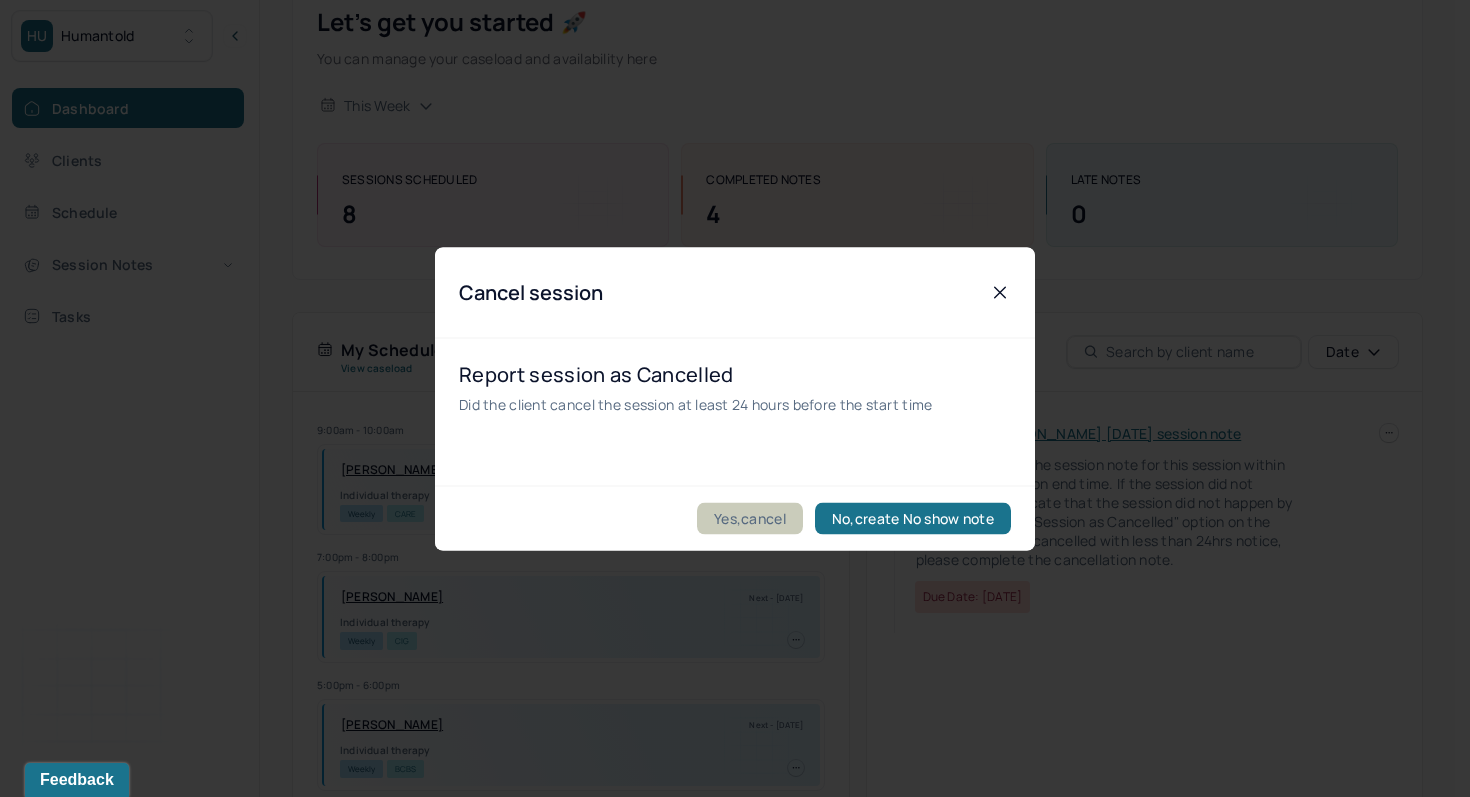 click on "Yes,cancel" at bounding box center (750, 518) 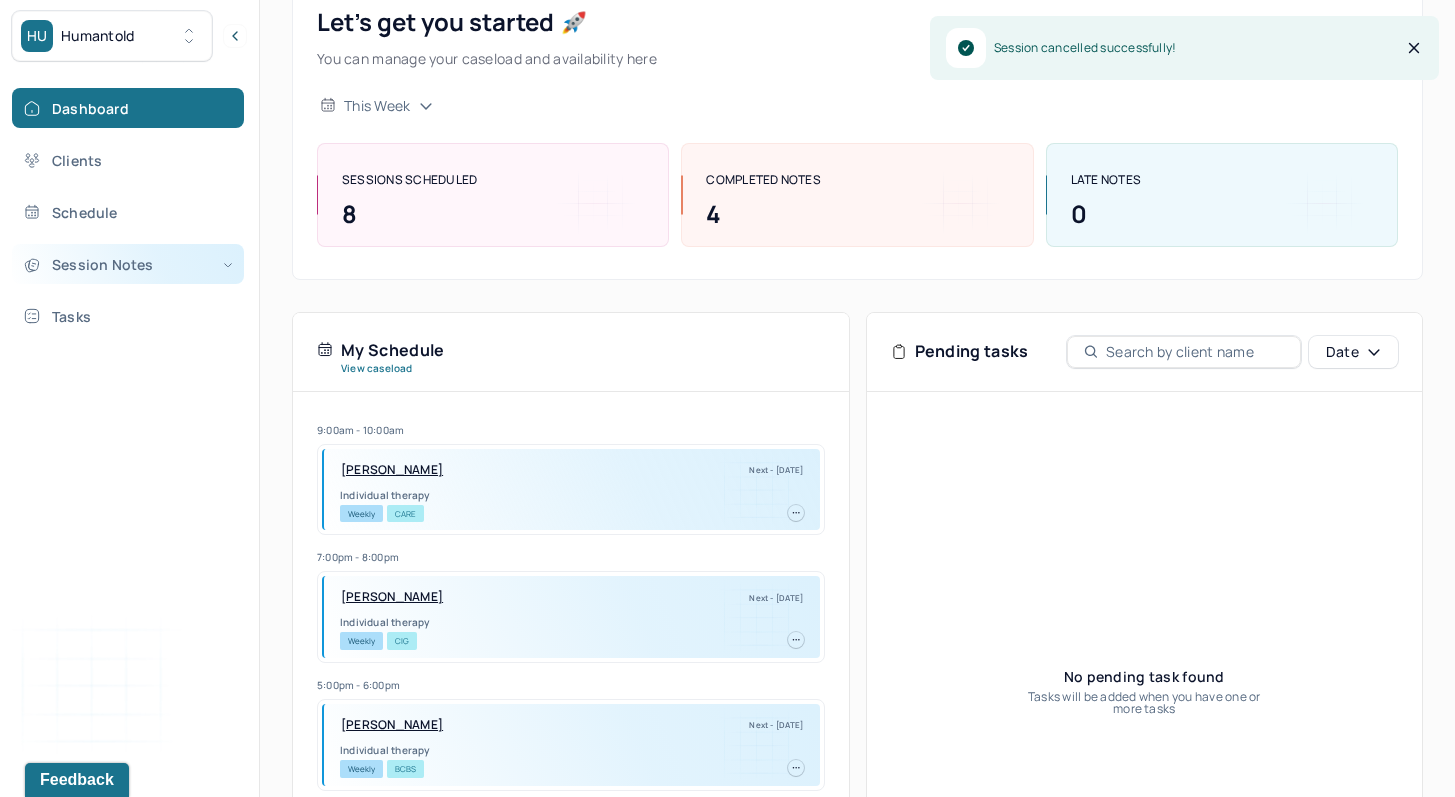 click on "Session Notes" at bounding box center [128, 264] 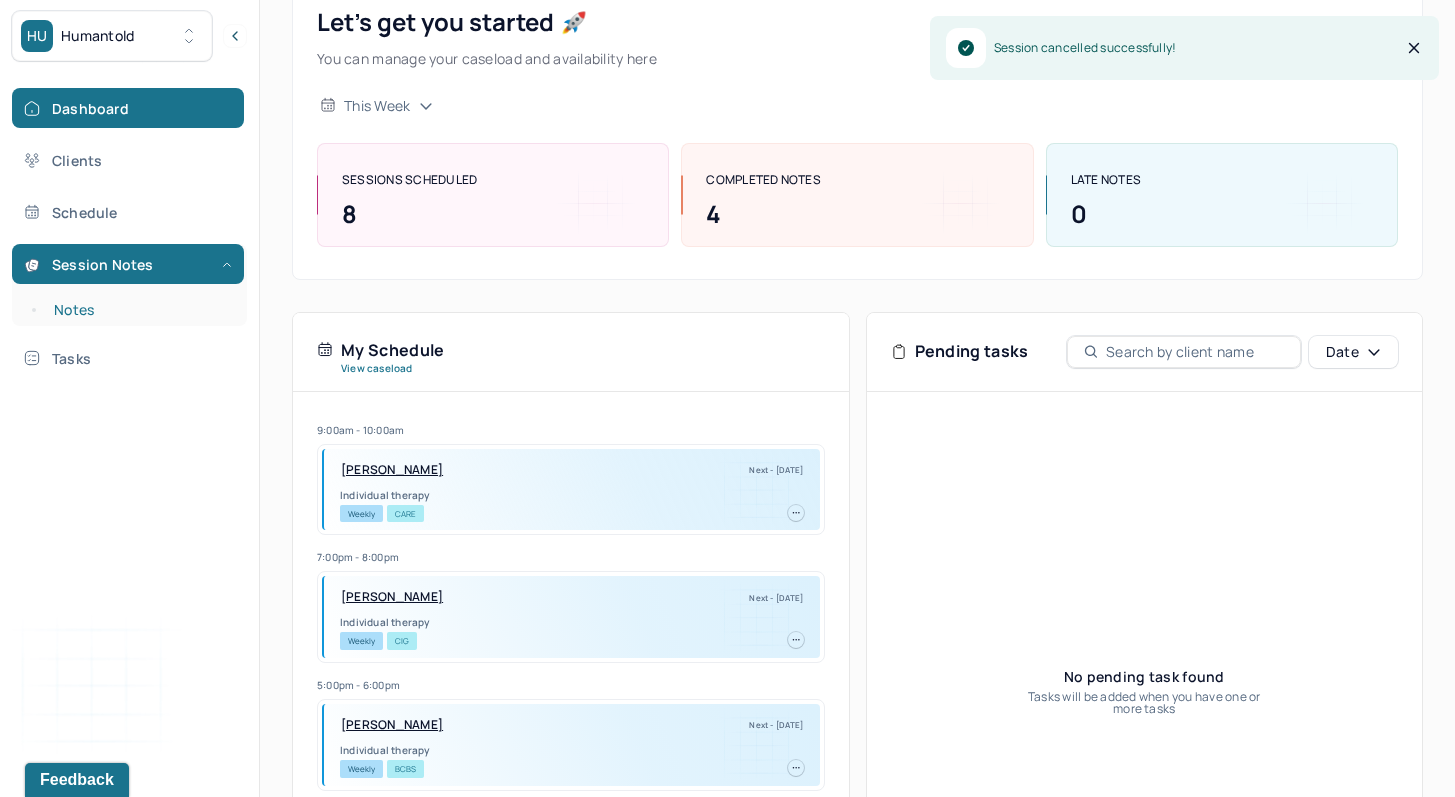 click on "Notes" at bounding box center (139, 310) 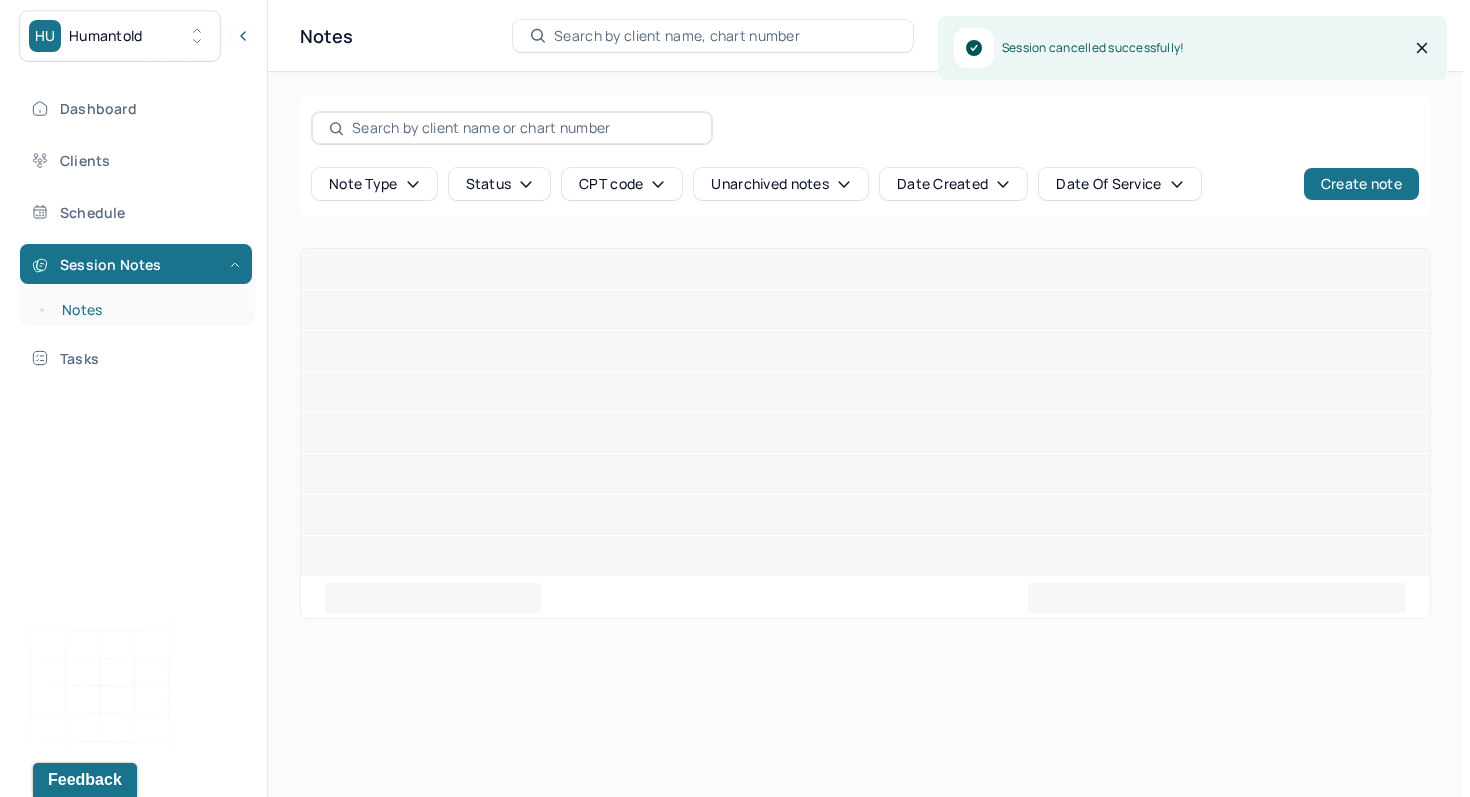 scroll, scrollTop: 0, scrollLeft: 0, axis: both 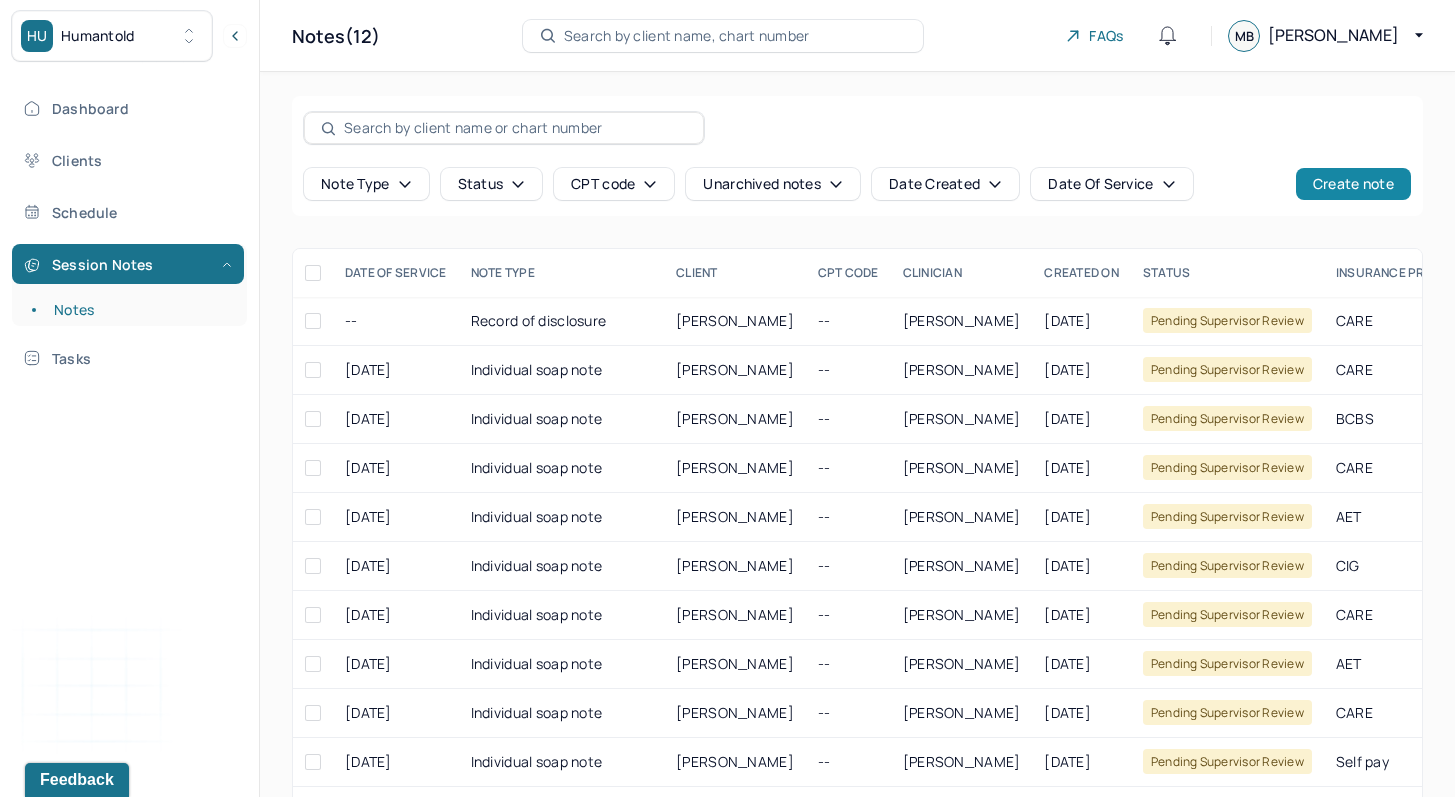click on "Create note" at bounding box center (1353, 184) 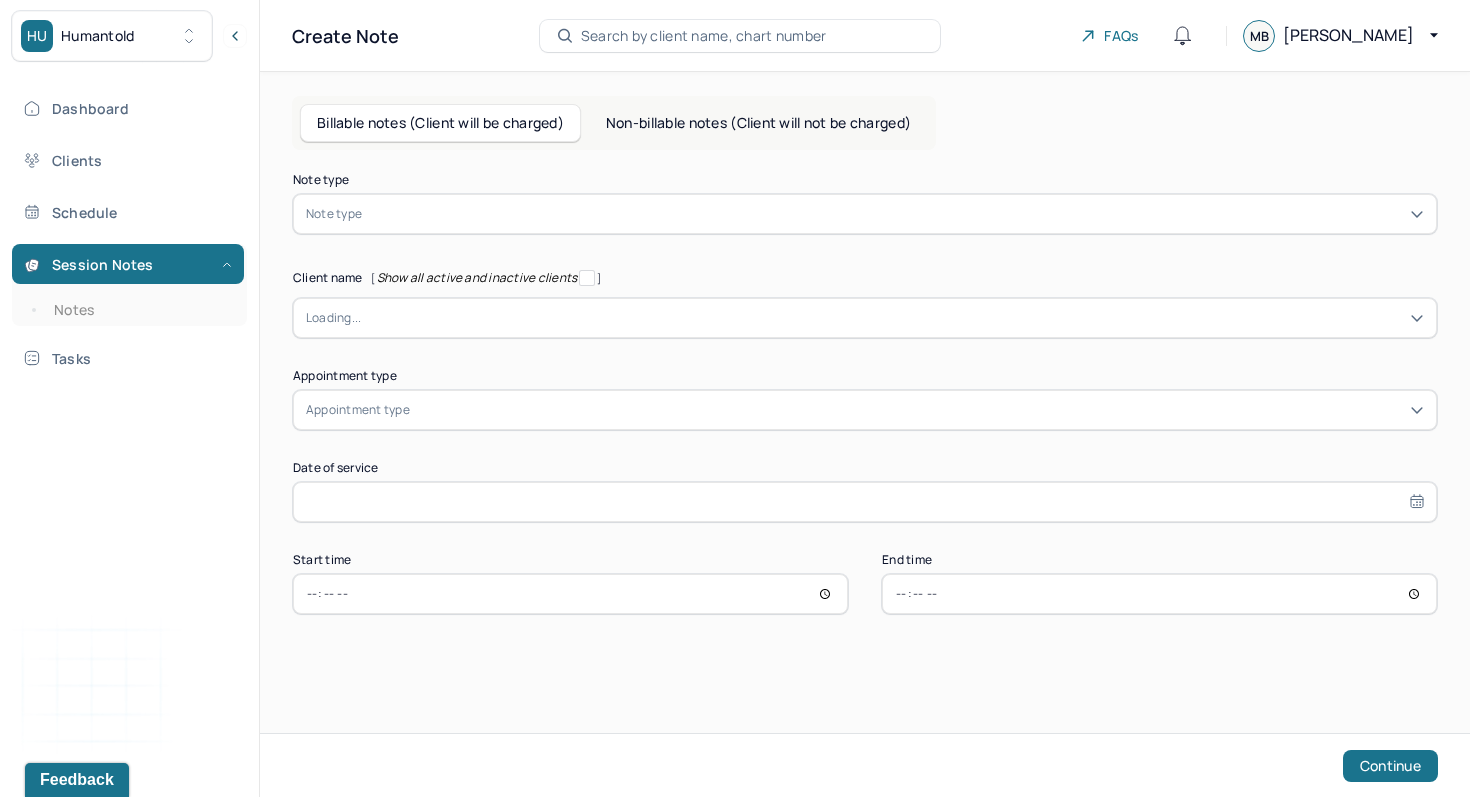 click at bounding box center [892, 318] 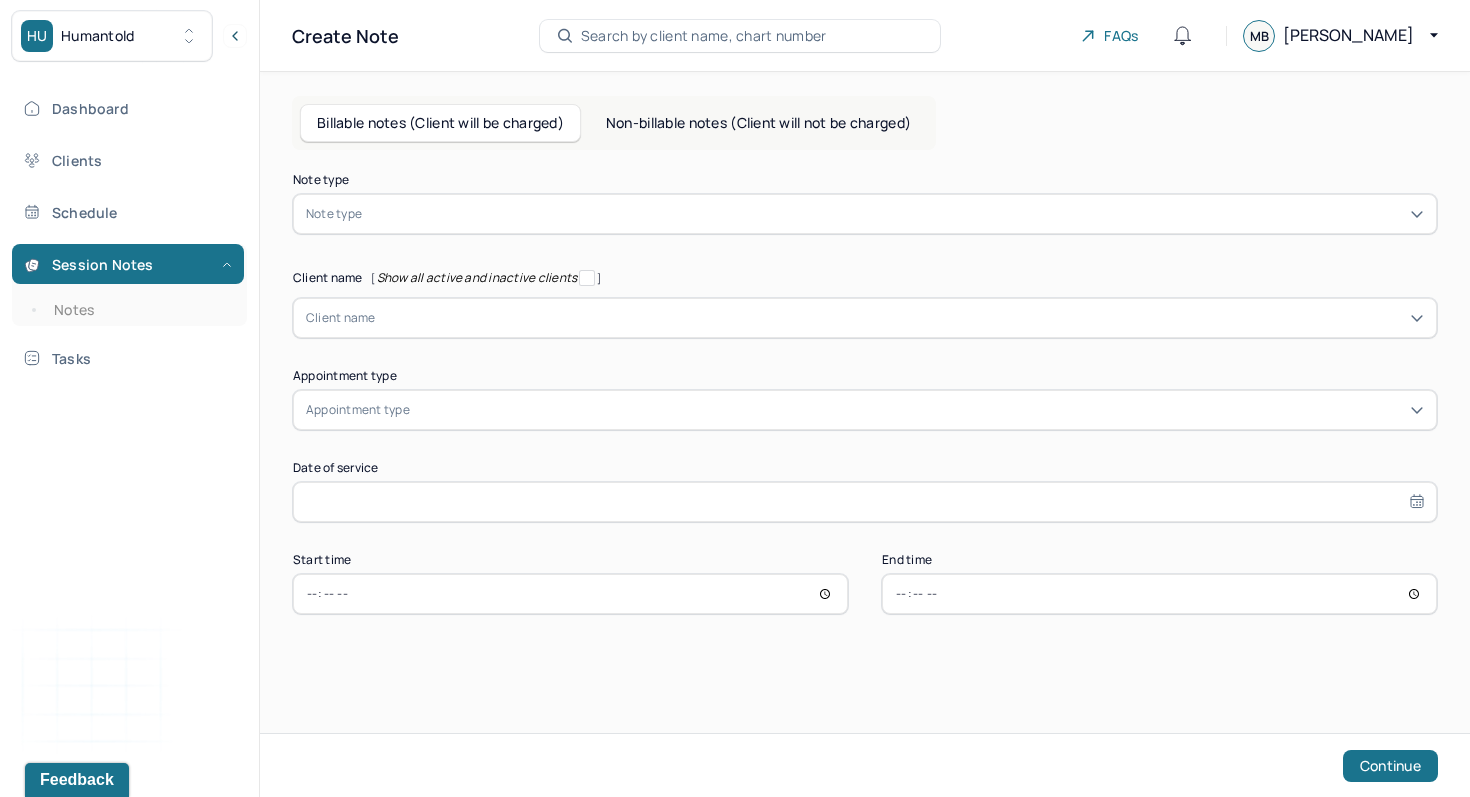 click on "Client name [ Show all active and inactive clients ]" at bounding box center [865, 278] 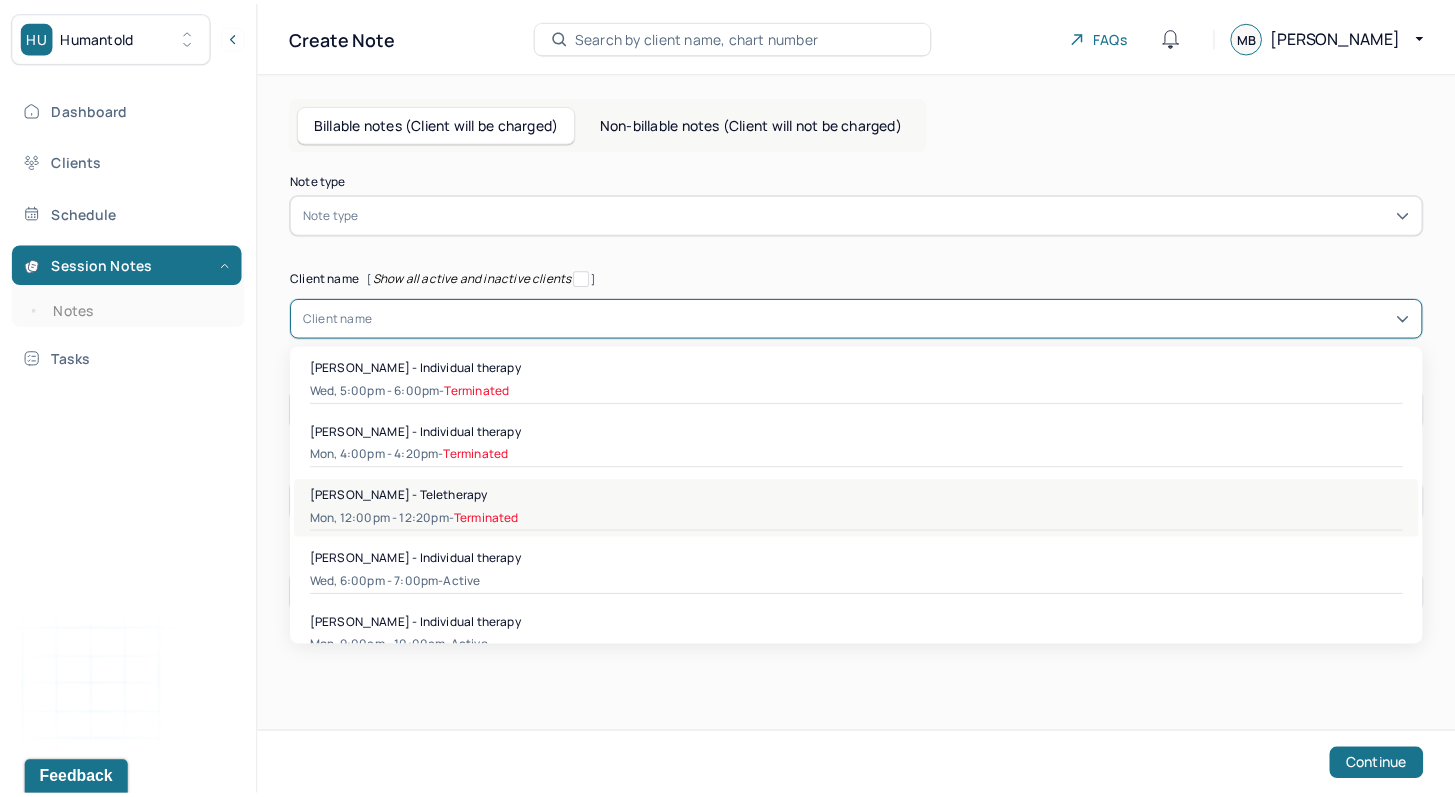scroll, scrollTop: 1185, scrollLeft: 0, axis: vertical 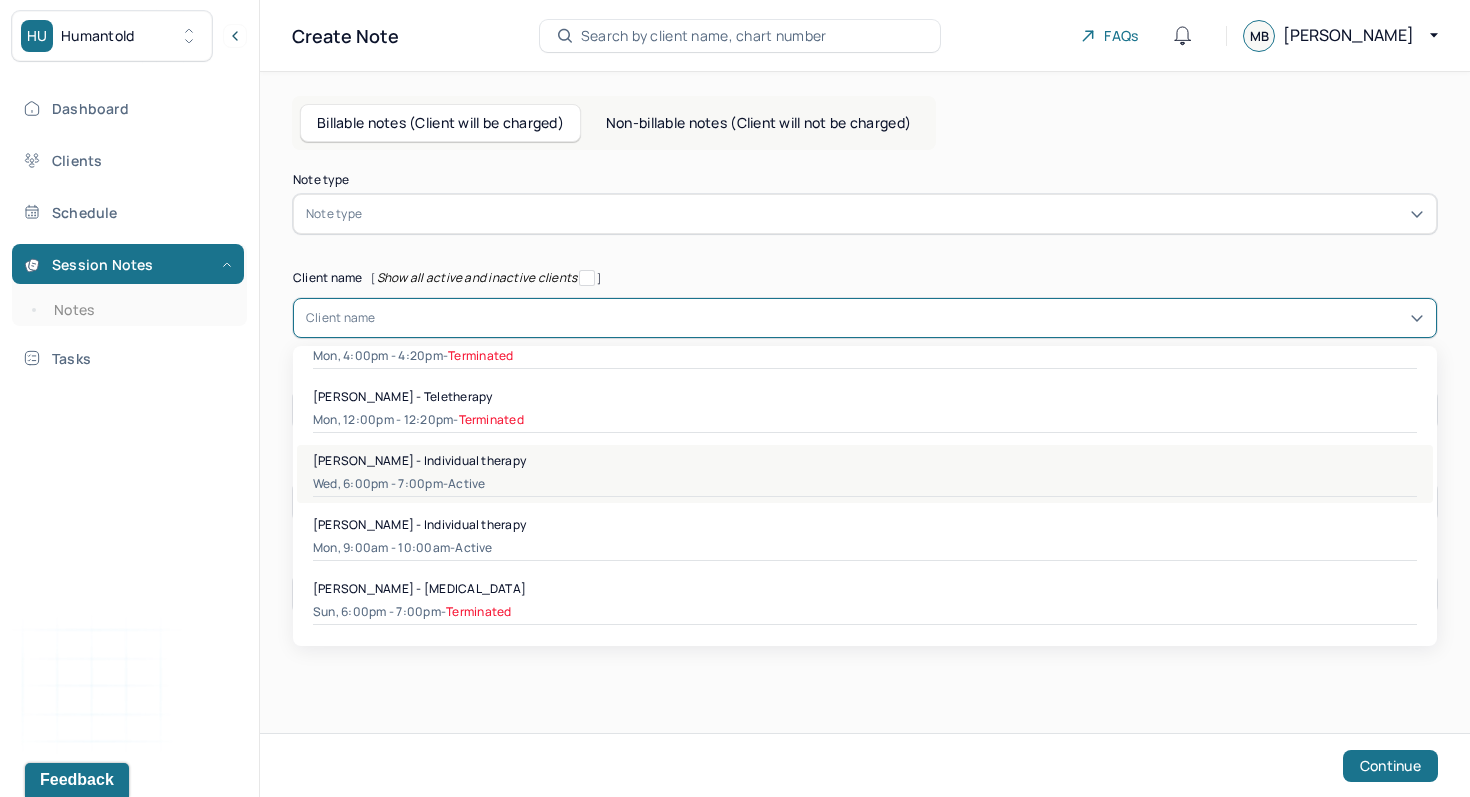 click on "active" at bounding box center [466, 484] 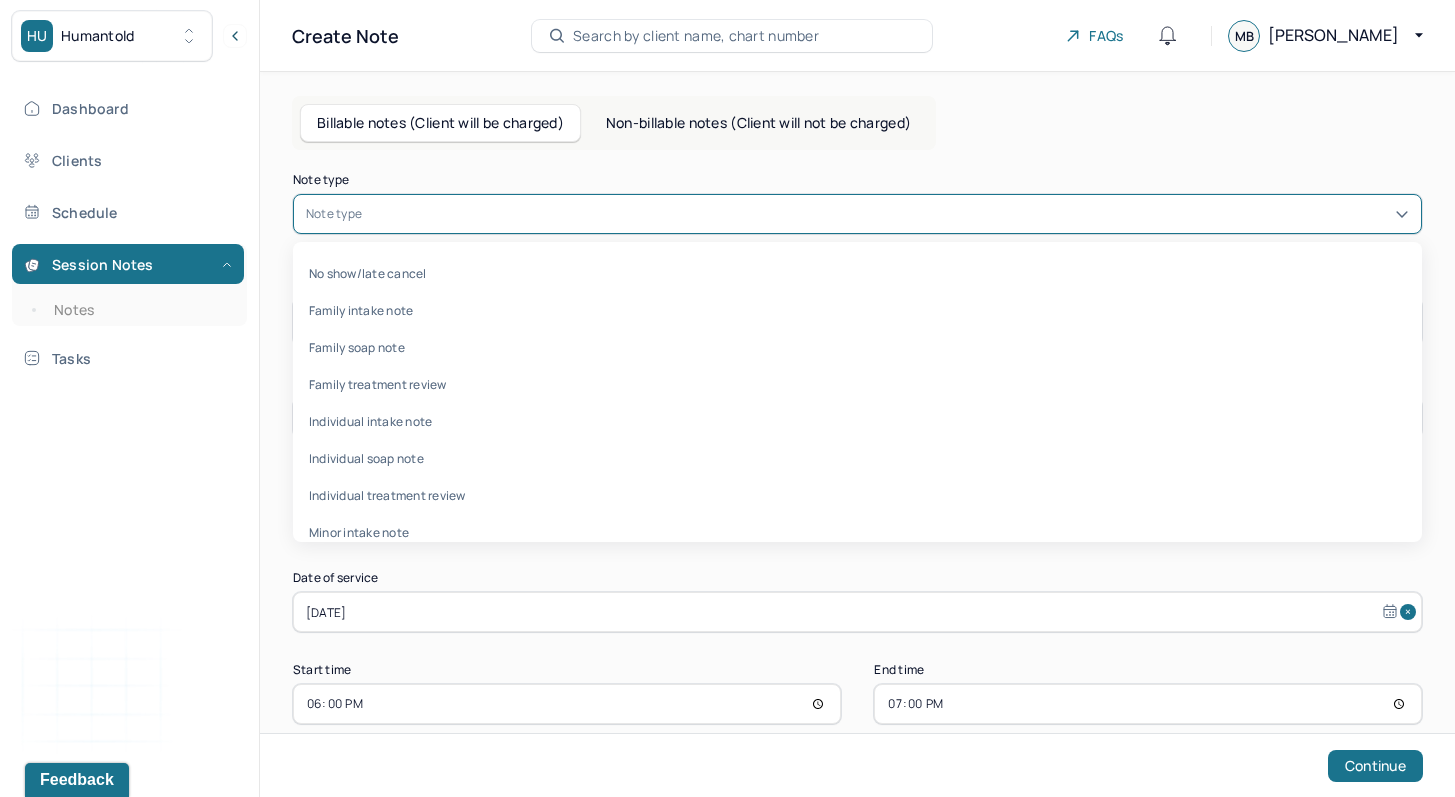 click at bounding box center (887, 214) 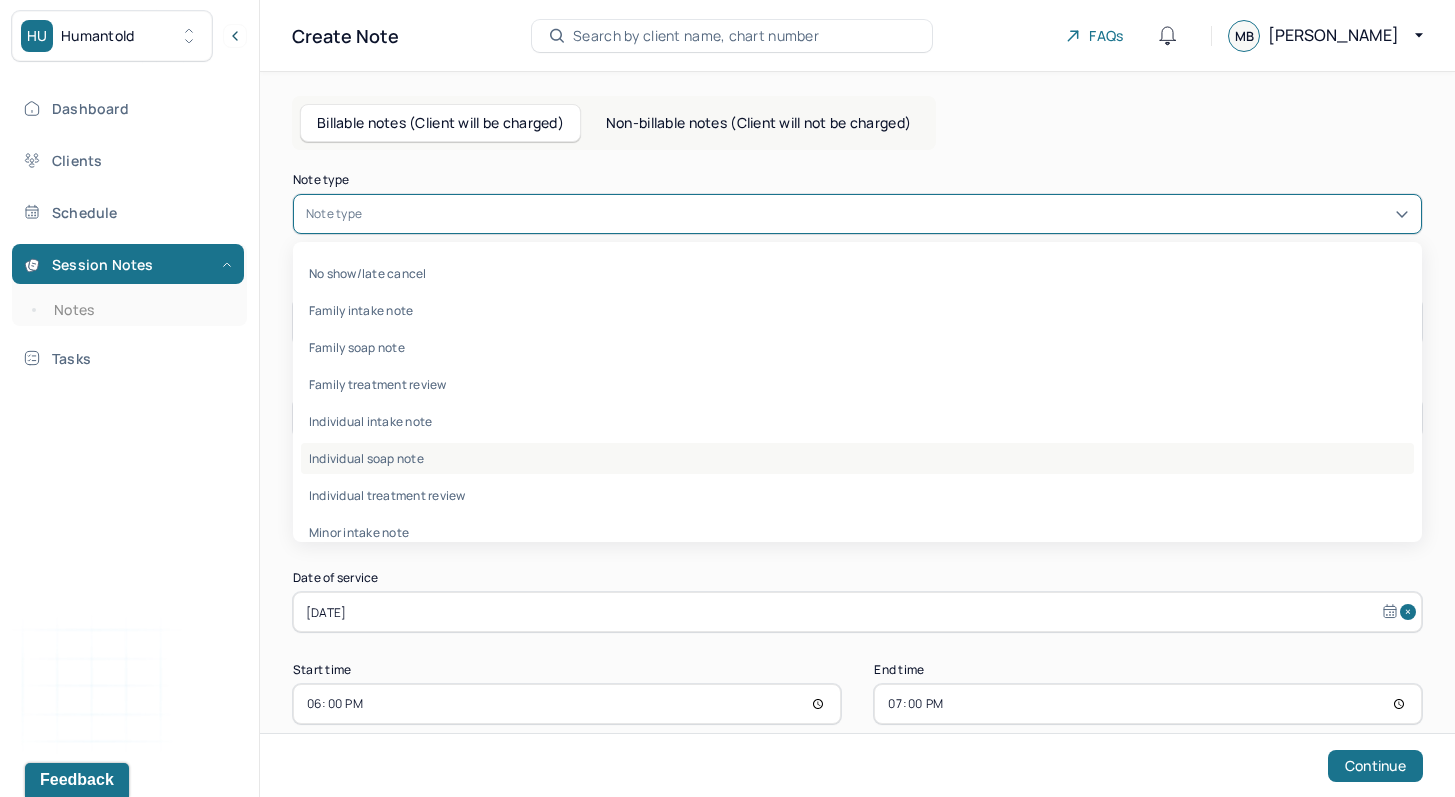 click on "Individual soap note" at bounding box center (857, 458) 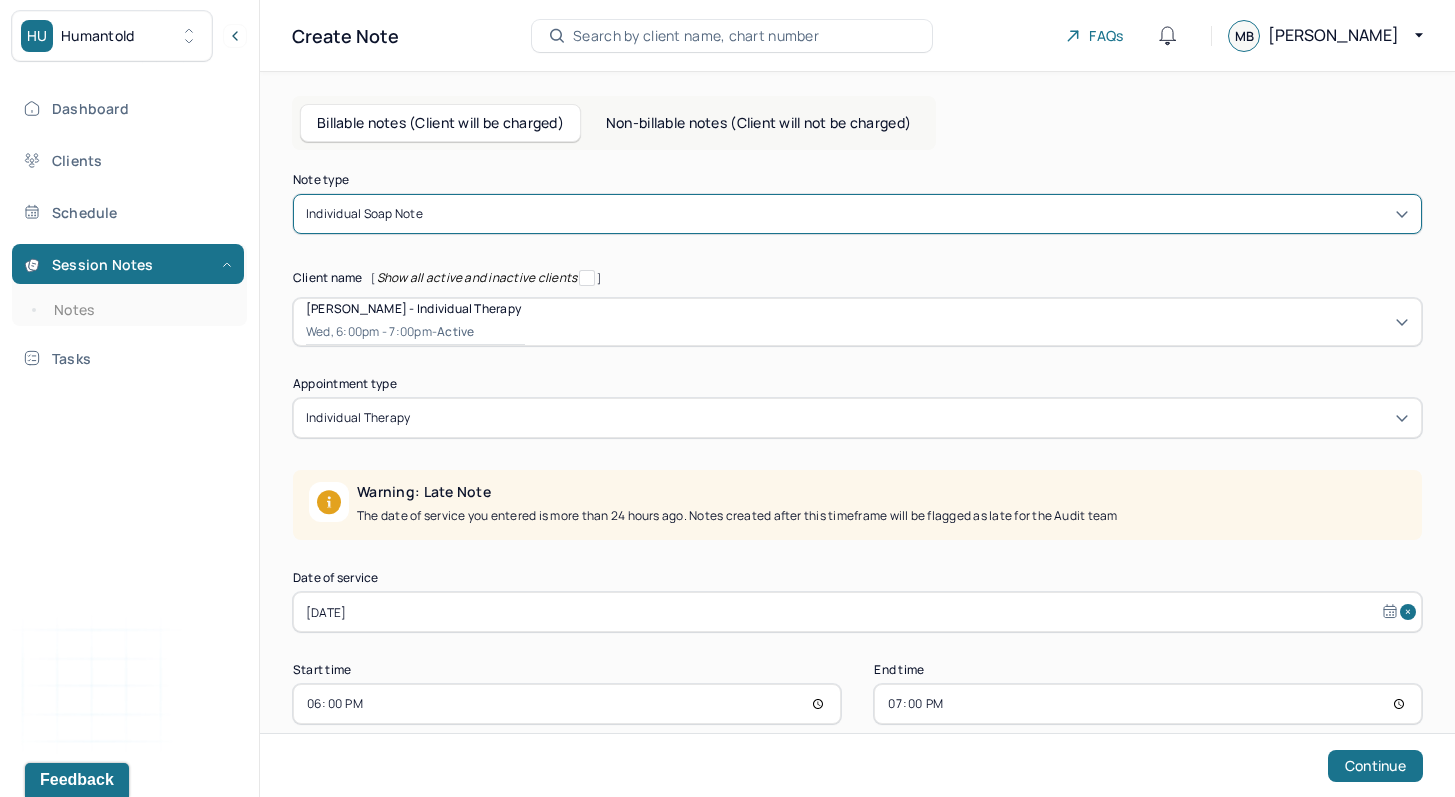 scroll, scrollTop: 29, scrollLeft: 0, axis: vertical 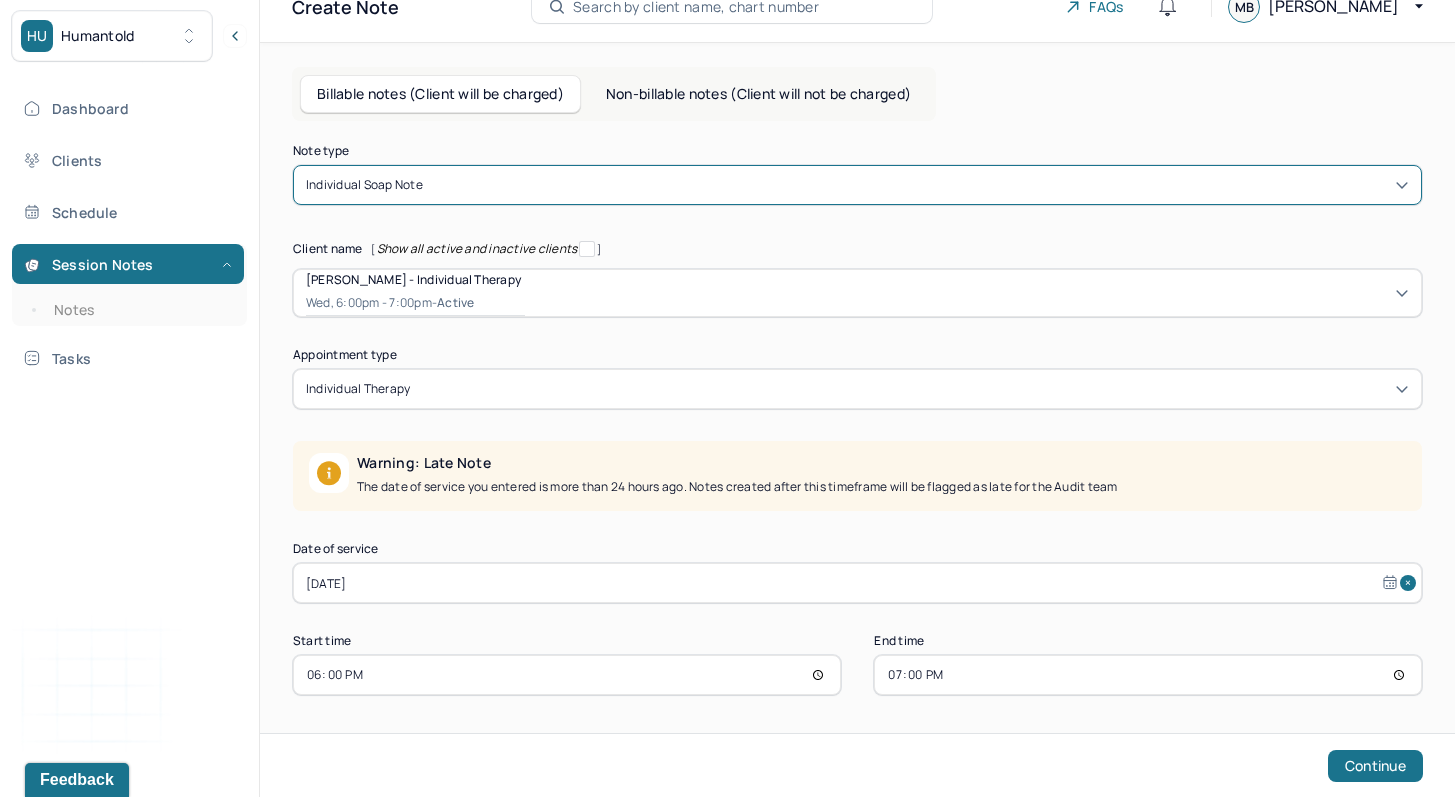 select on "6" 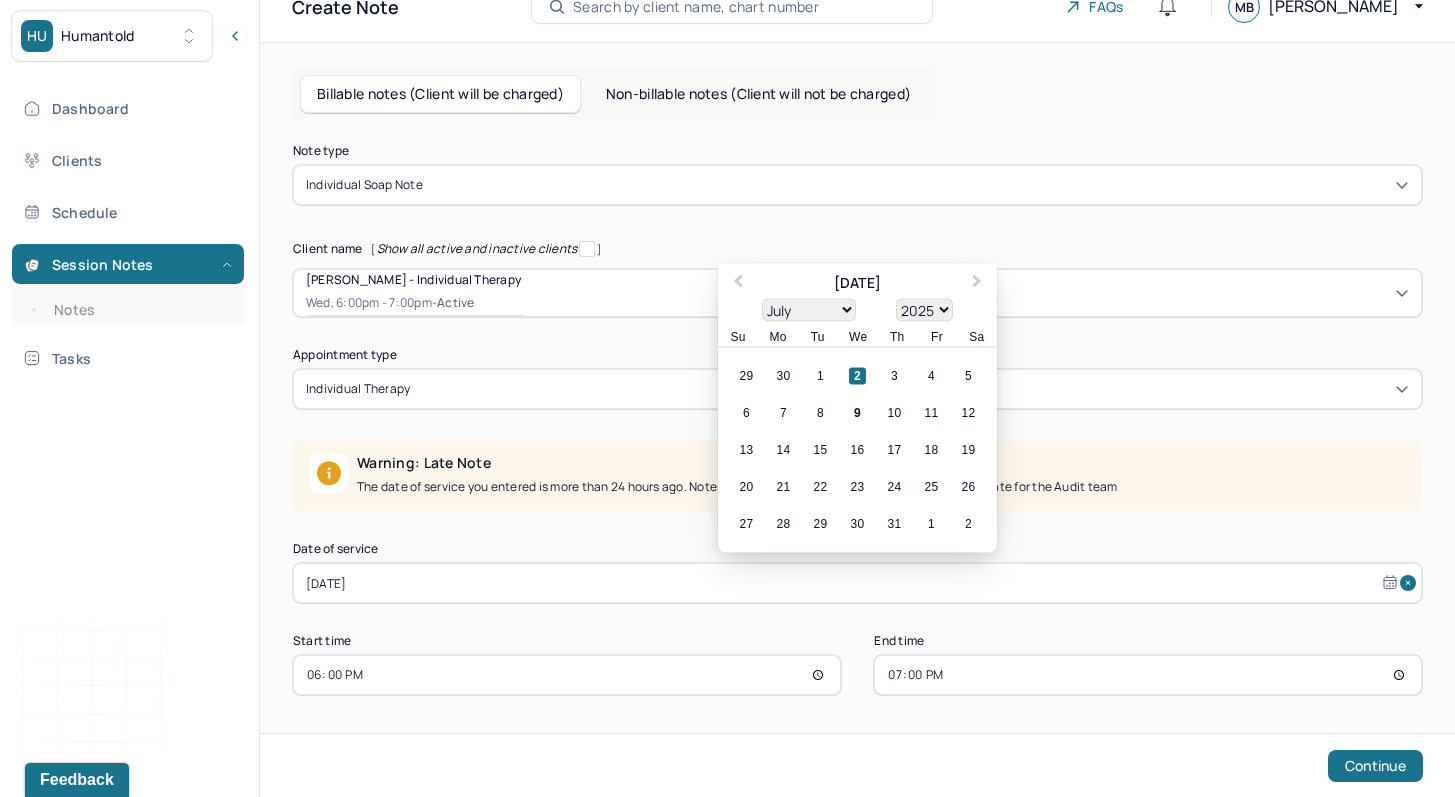 click on "[DATE]" at bounding box center (857, 583) 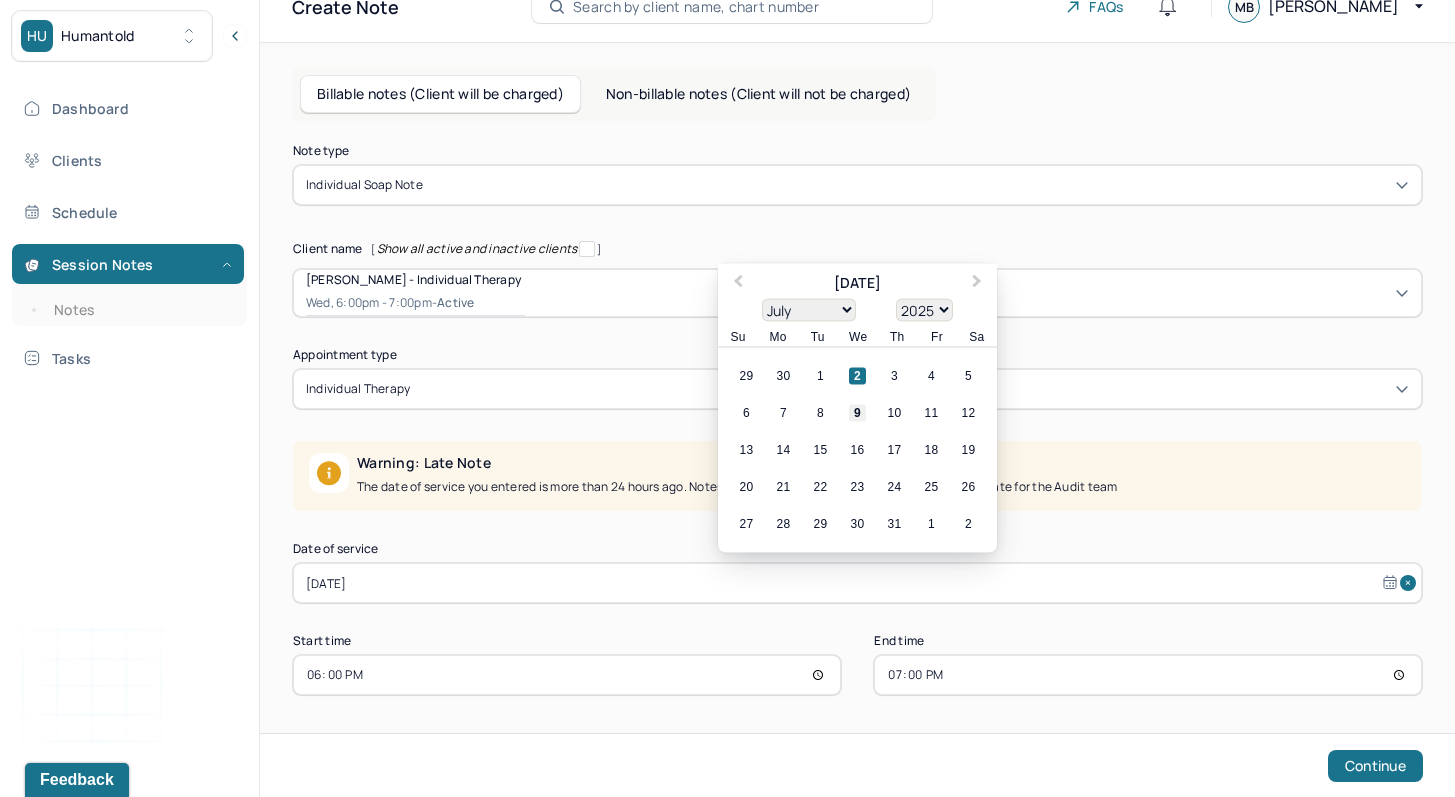 click on "9" at bounding box center (857, 413) 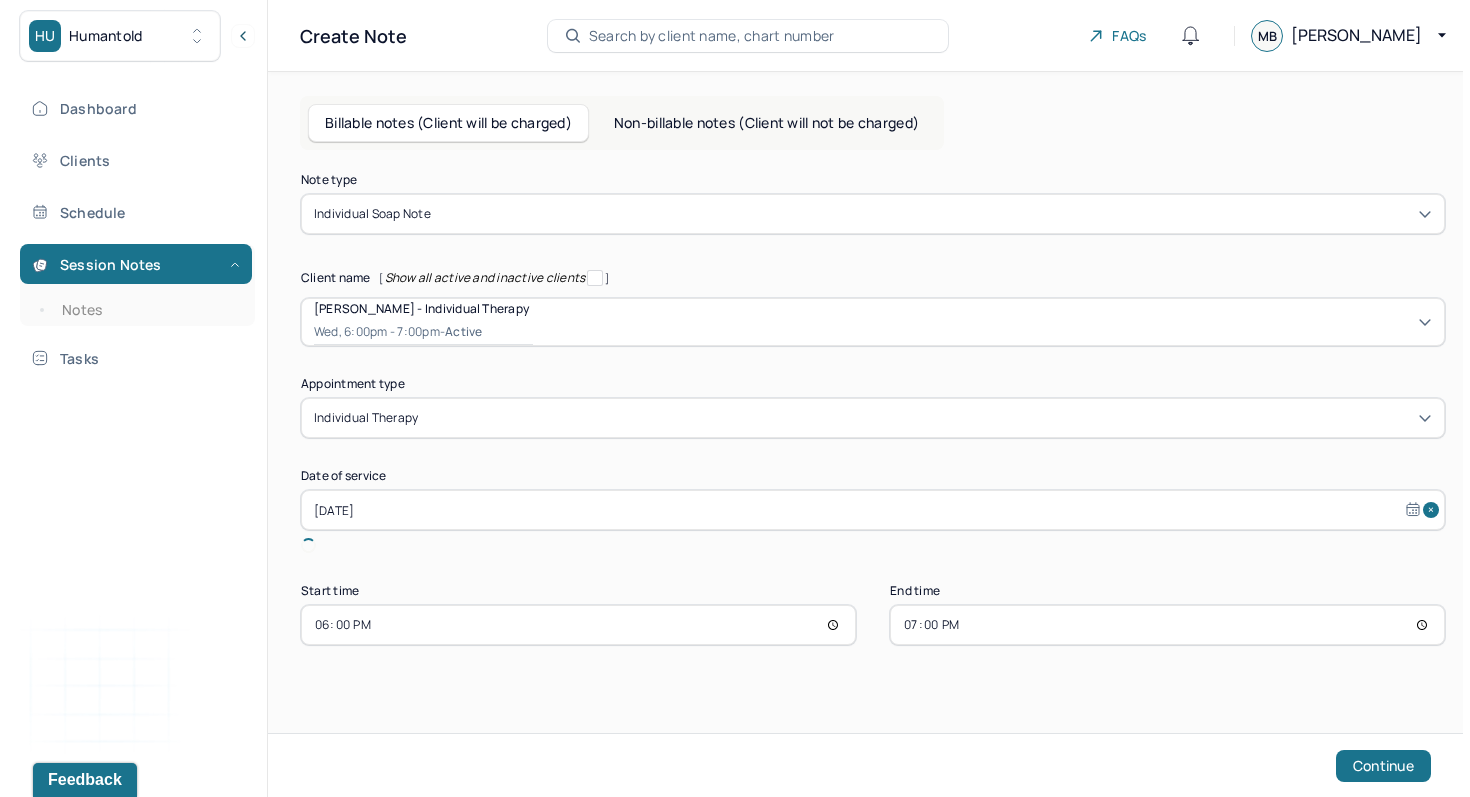scroll, scrollTop: 0, scrollLeft: 0, axis: both 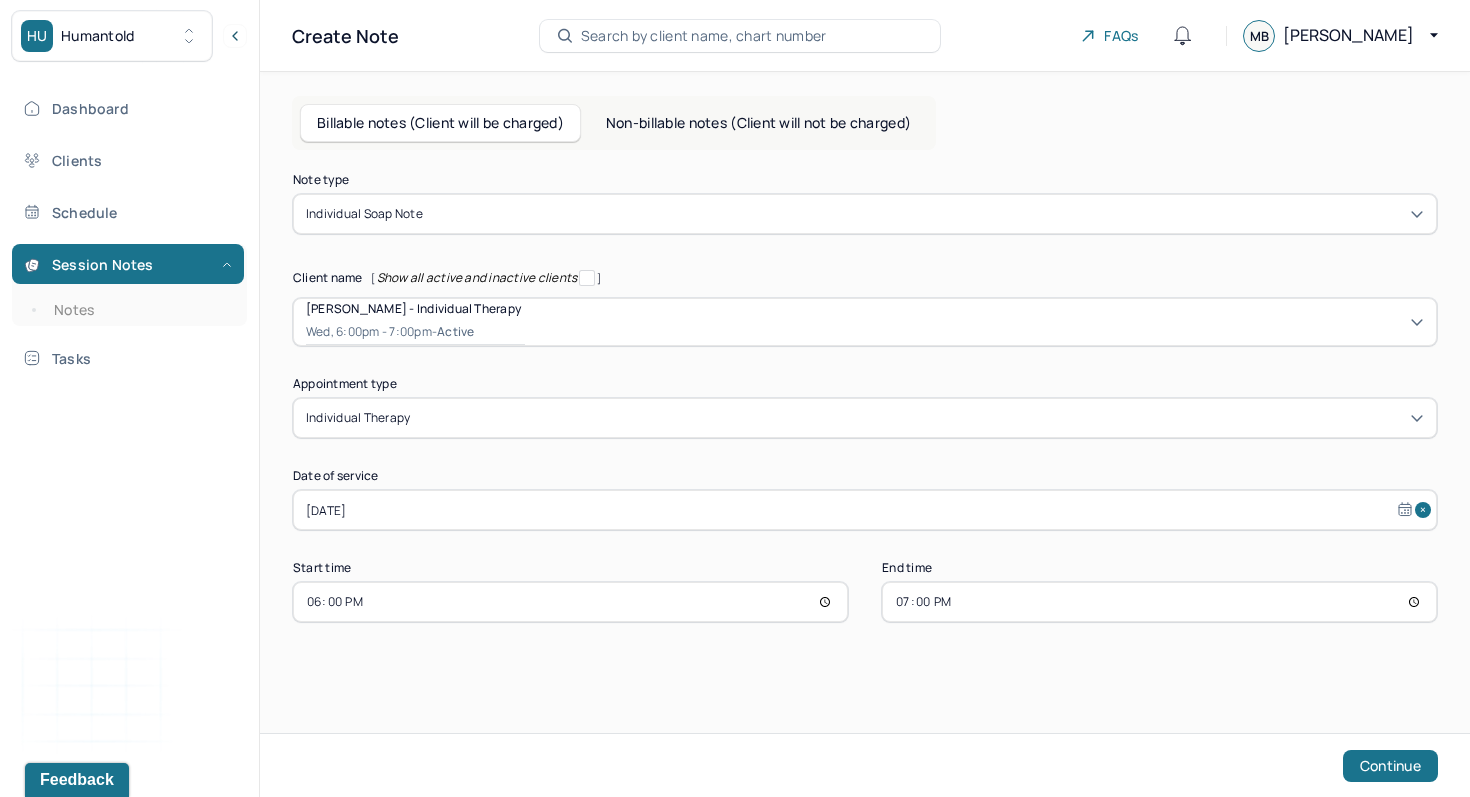 click on "19:00" at bounding box center (1159, 602) 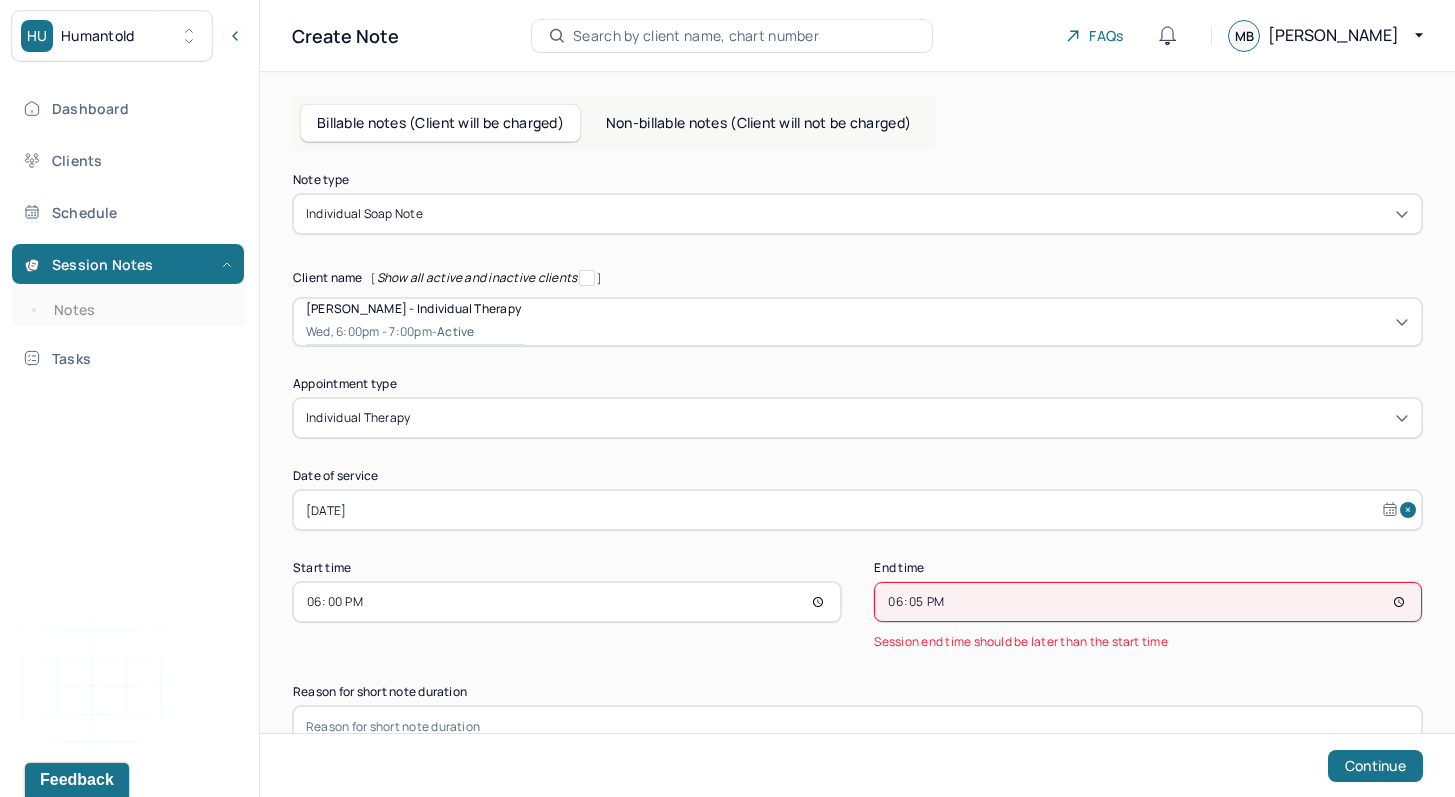 type on "18:55" 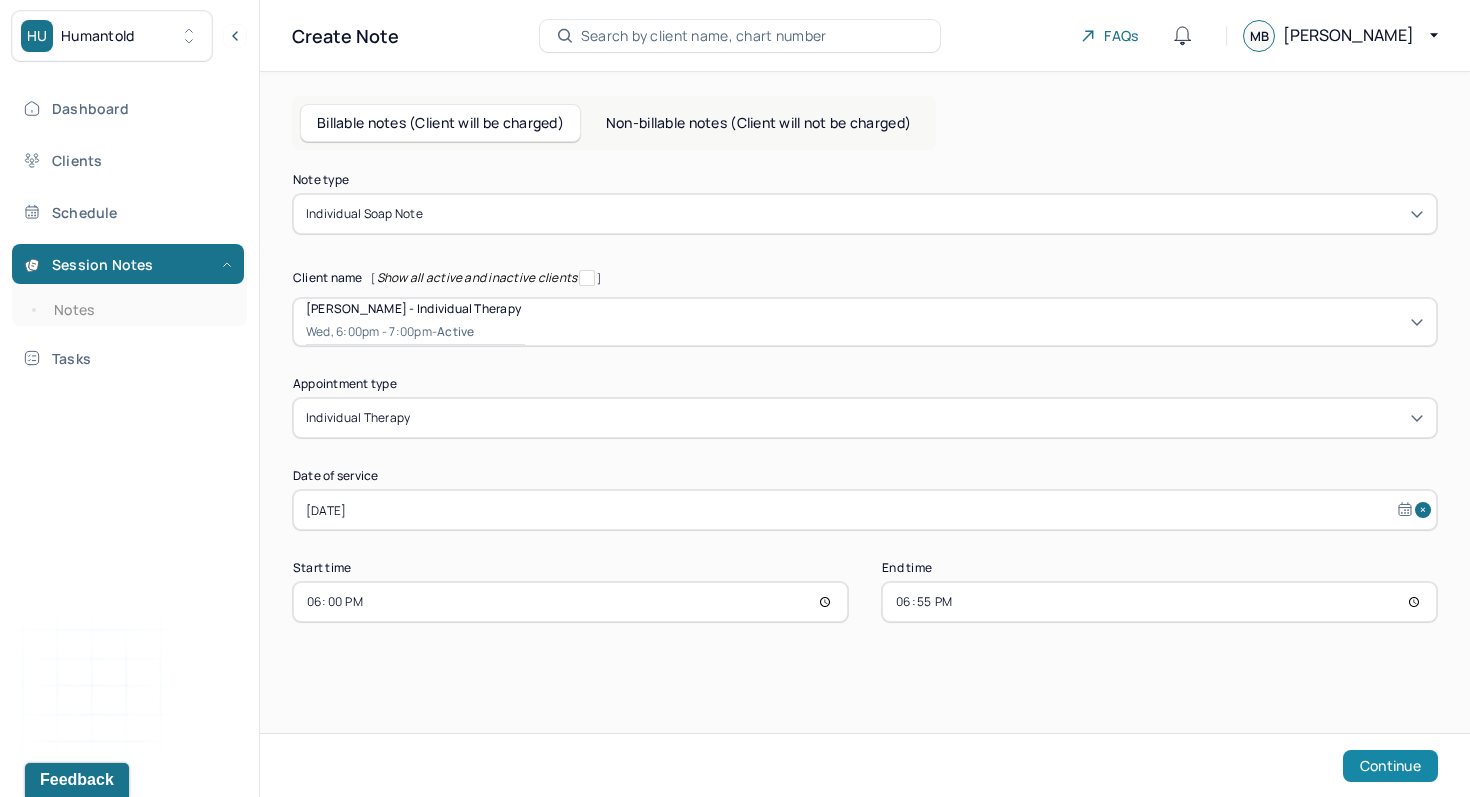 click on "Continue" at bounding box center (1390, 766) 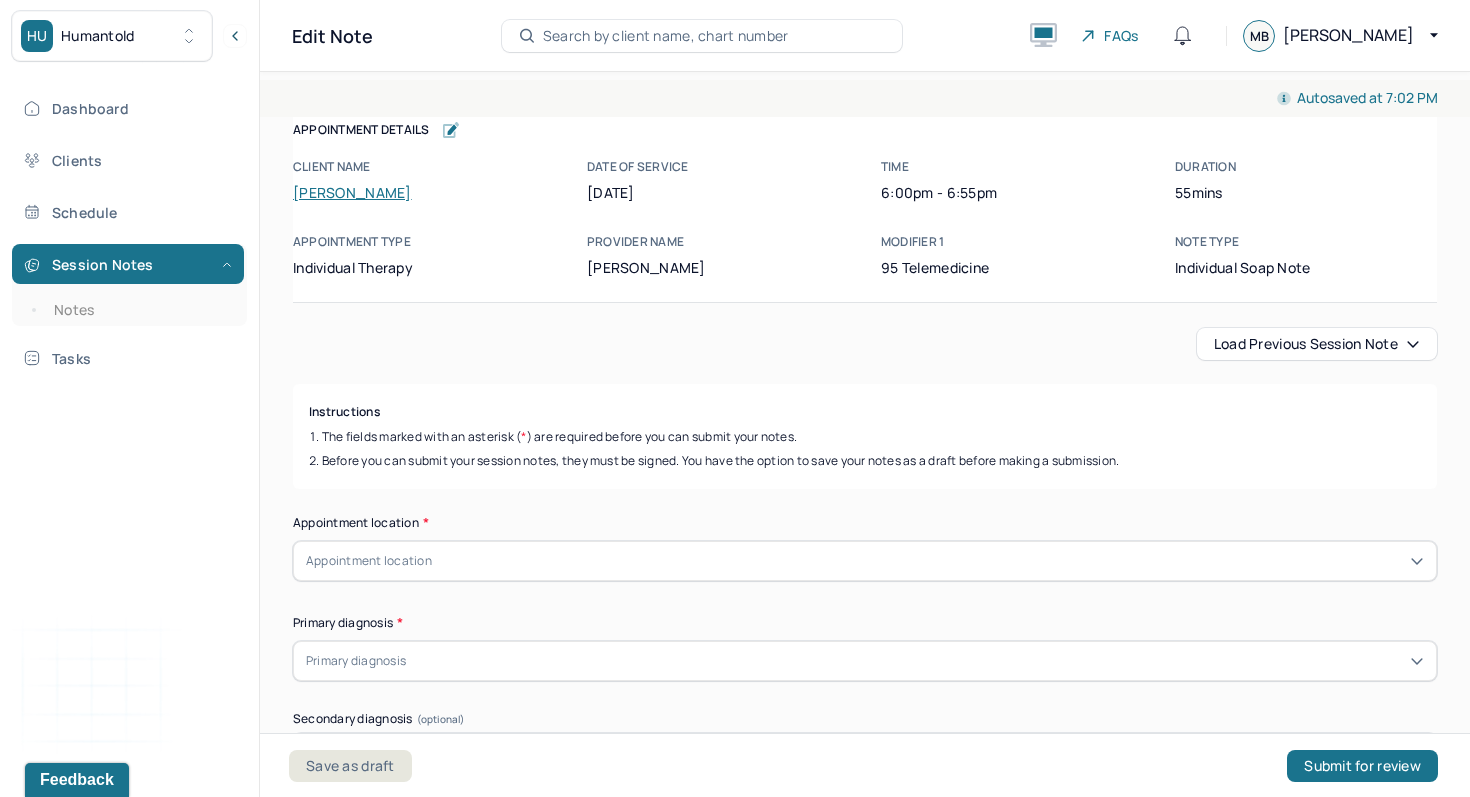 click on "Load previous session note" at bounding box center (1317, 344) 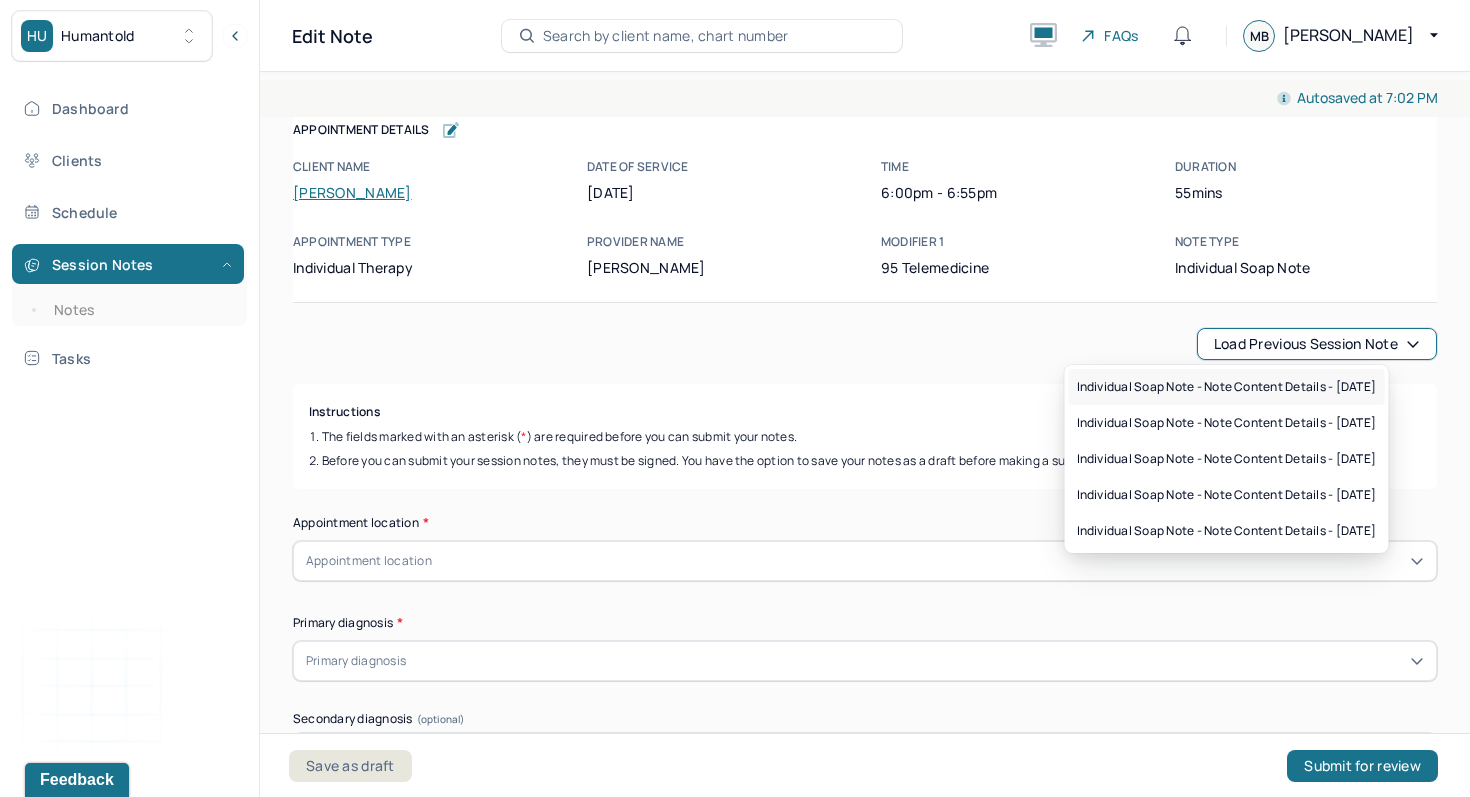 click on "Individual soap note   - Note content Details -   [DATE]" at bounding box center [1227, 387] 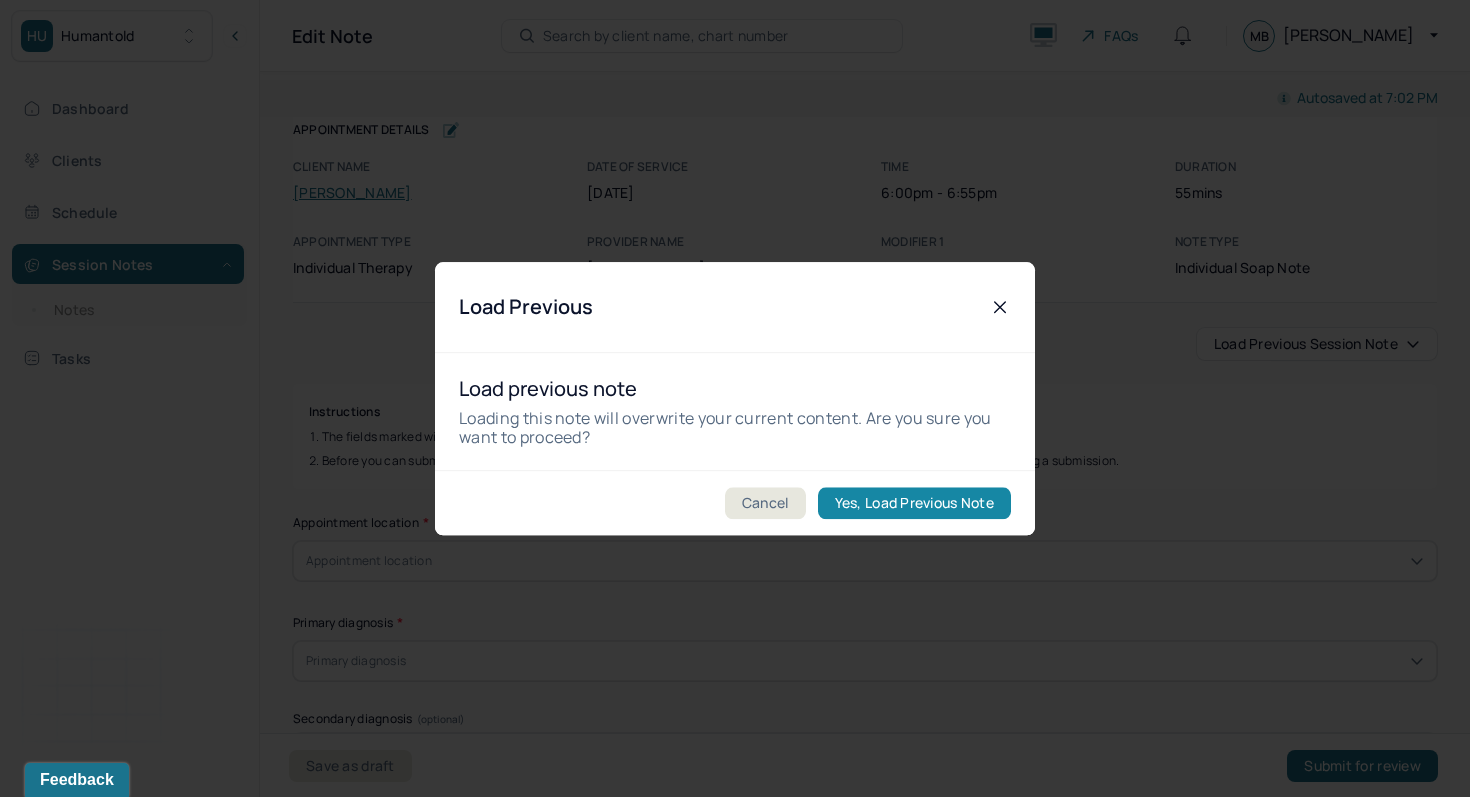 click on "Yes, Load Previous Note" at bounding box center [914, 503] 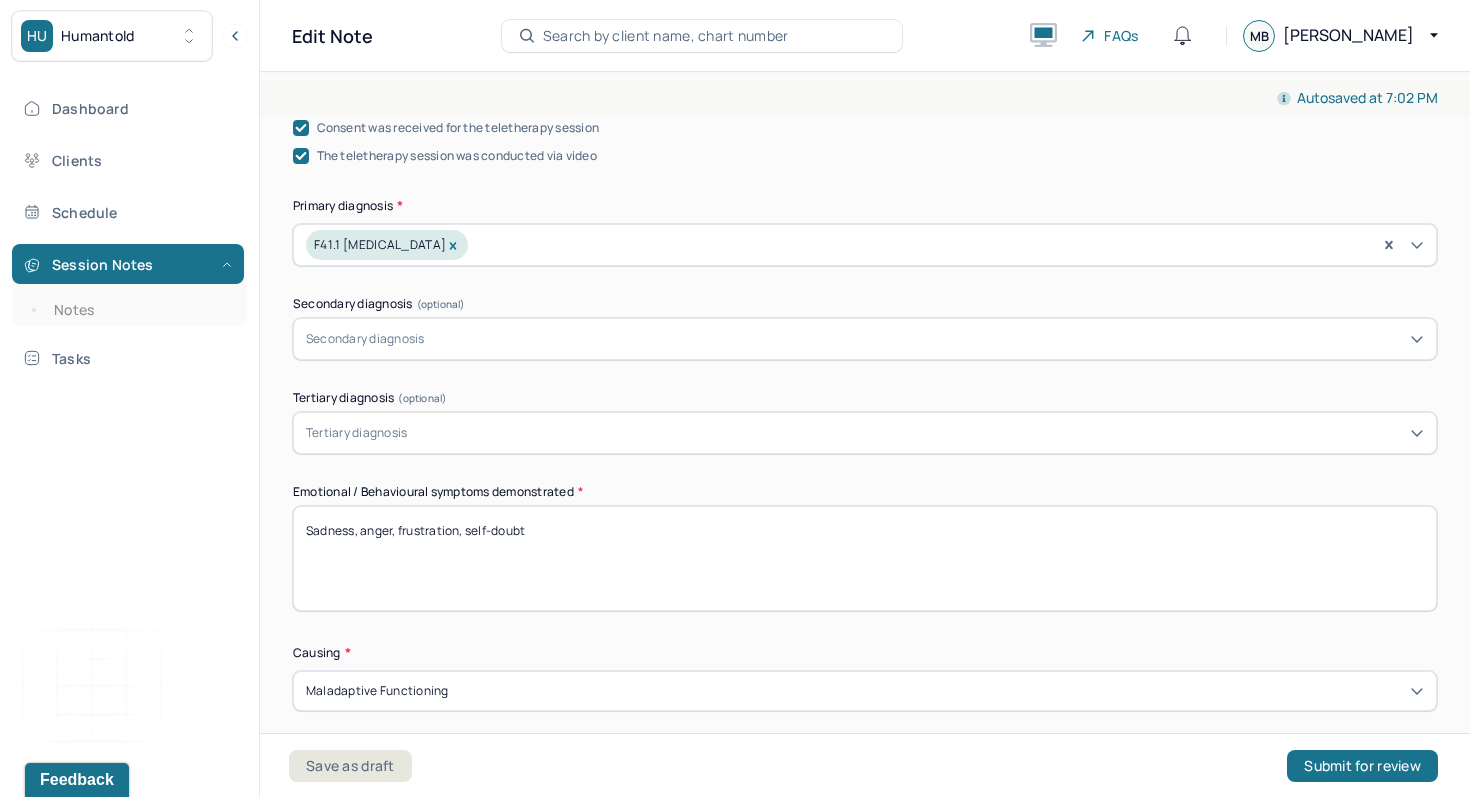 scroll, scrollTop: 673, scrollLeft: 0, axis: vertical 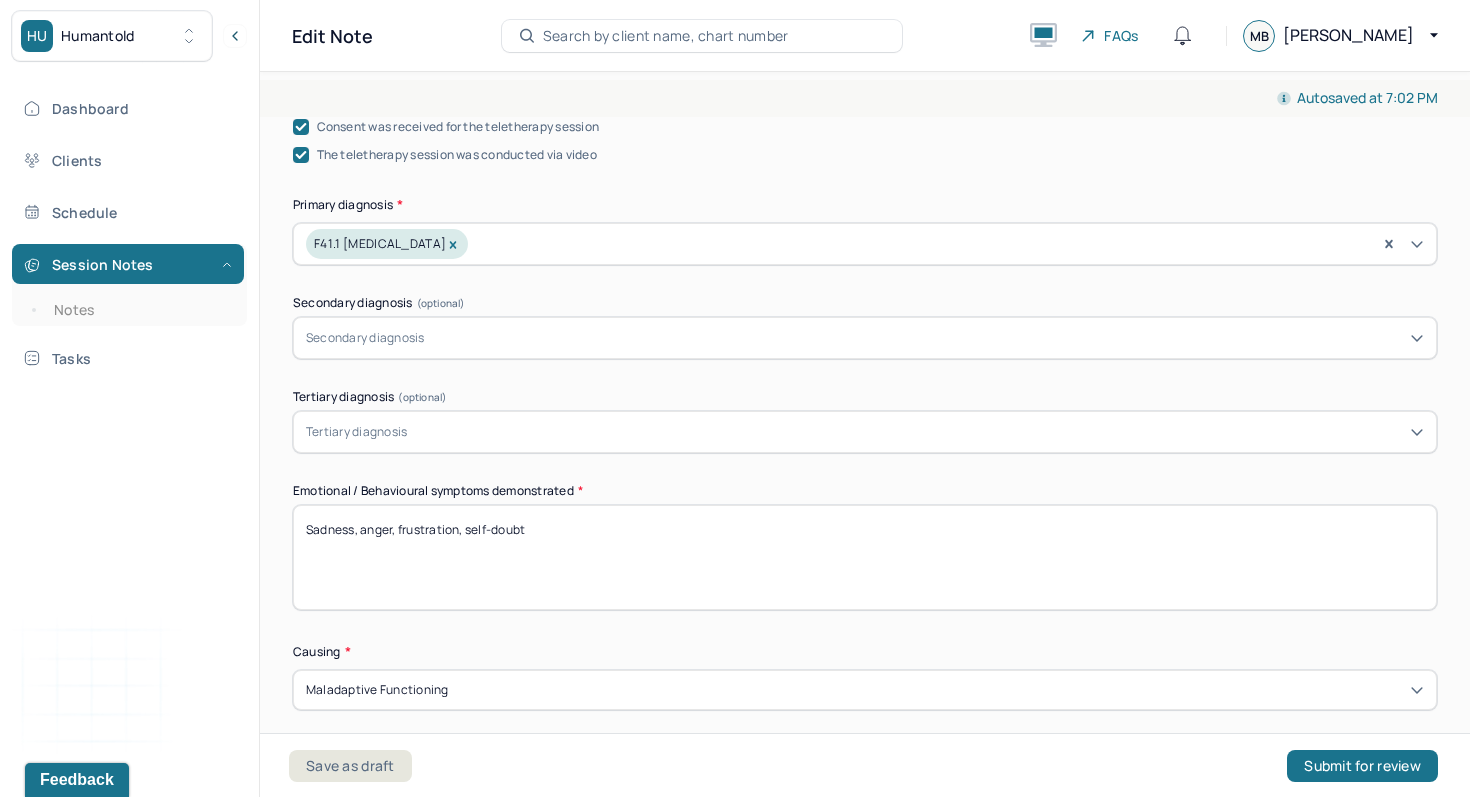 drag, startPoint x: 643, startPoint y: 541, endPoint x: 65, endPoint y: 535, distance: 578.0311 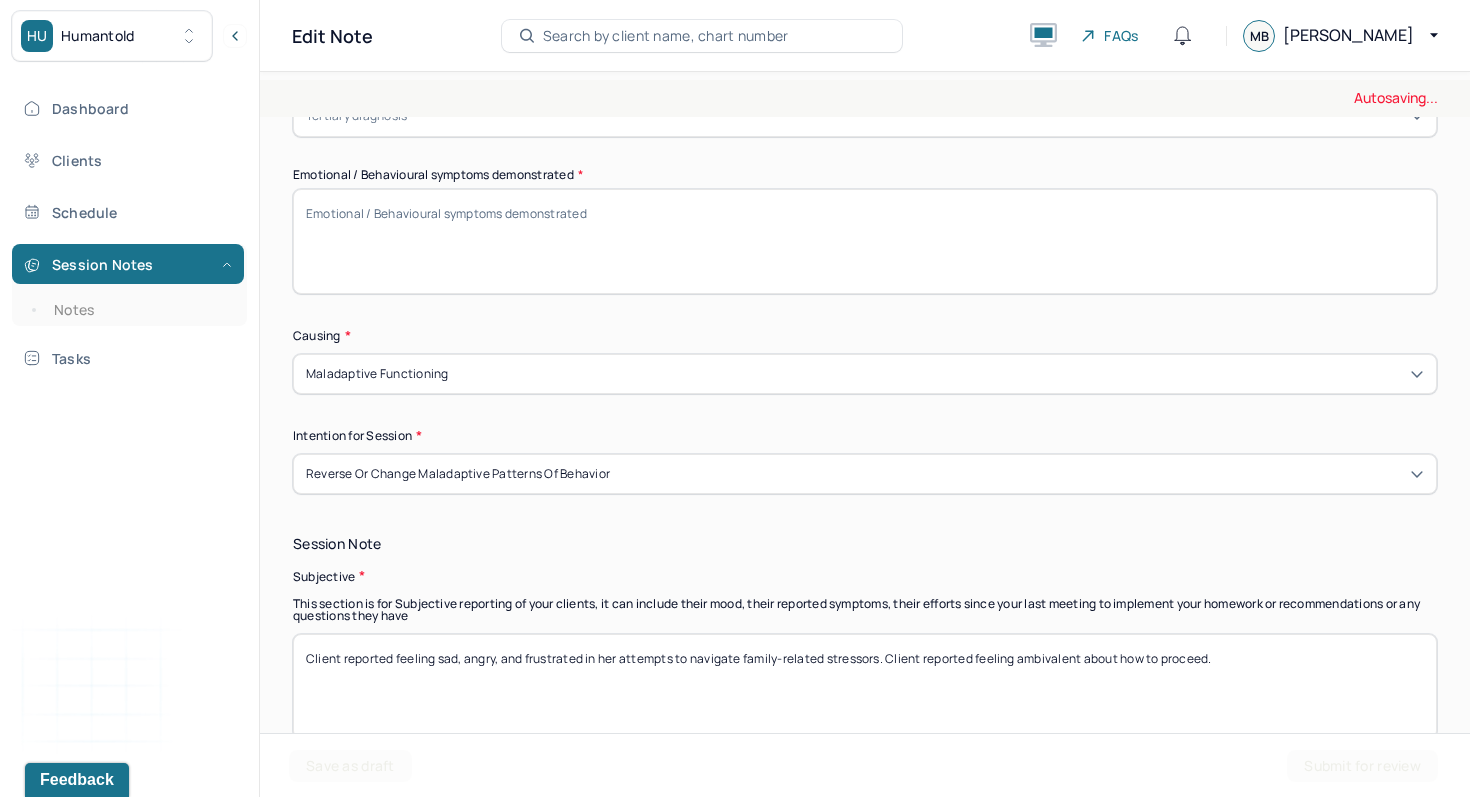 scroll, scrollTop: 1165, scrollLeft: 0, axis: vertical 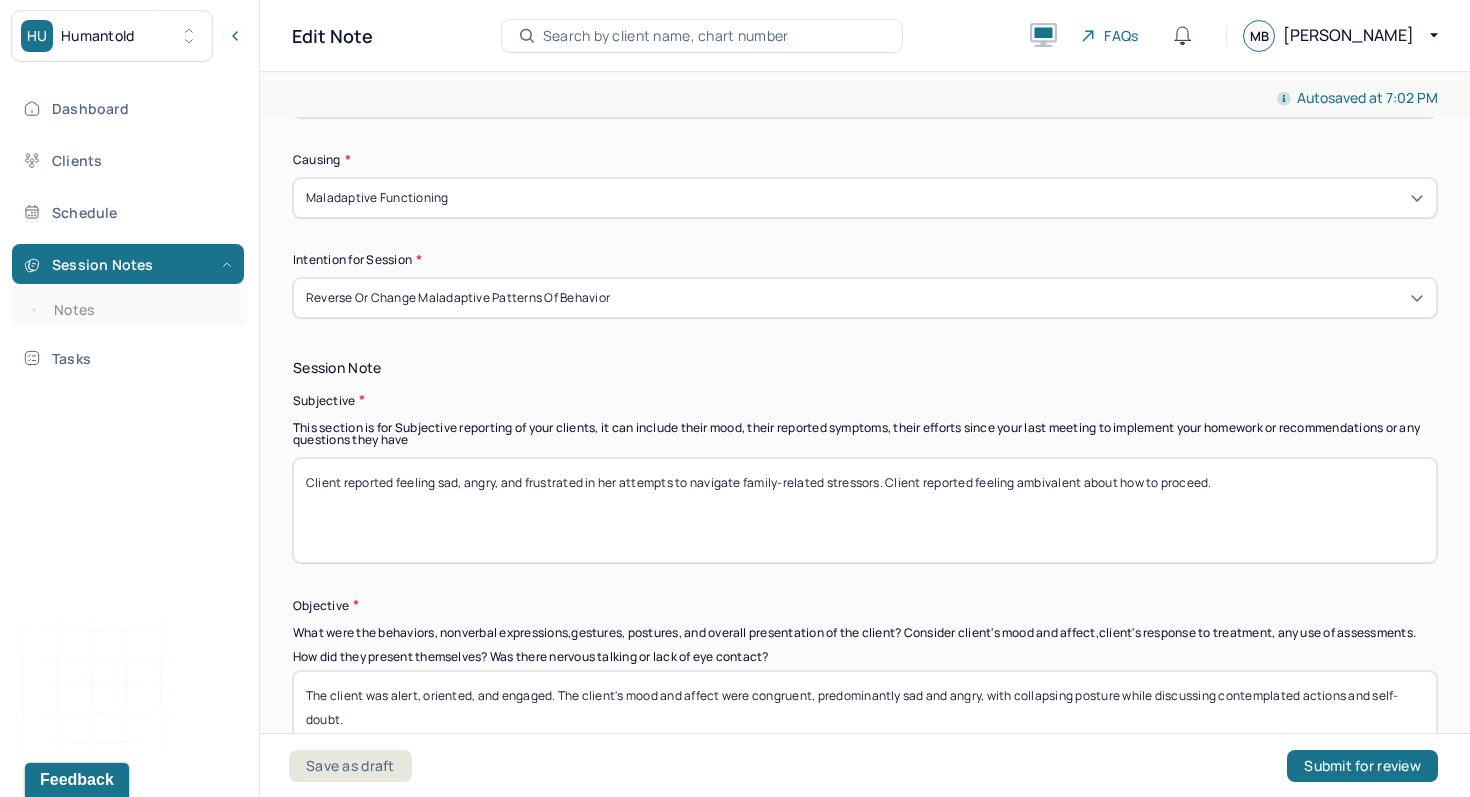 type 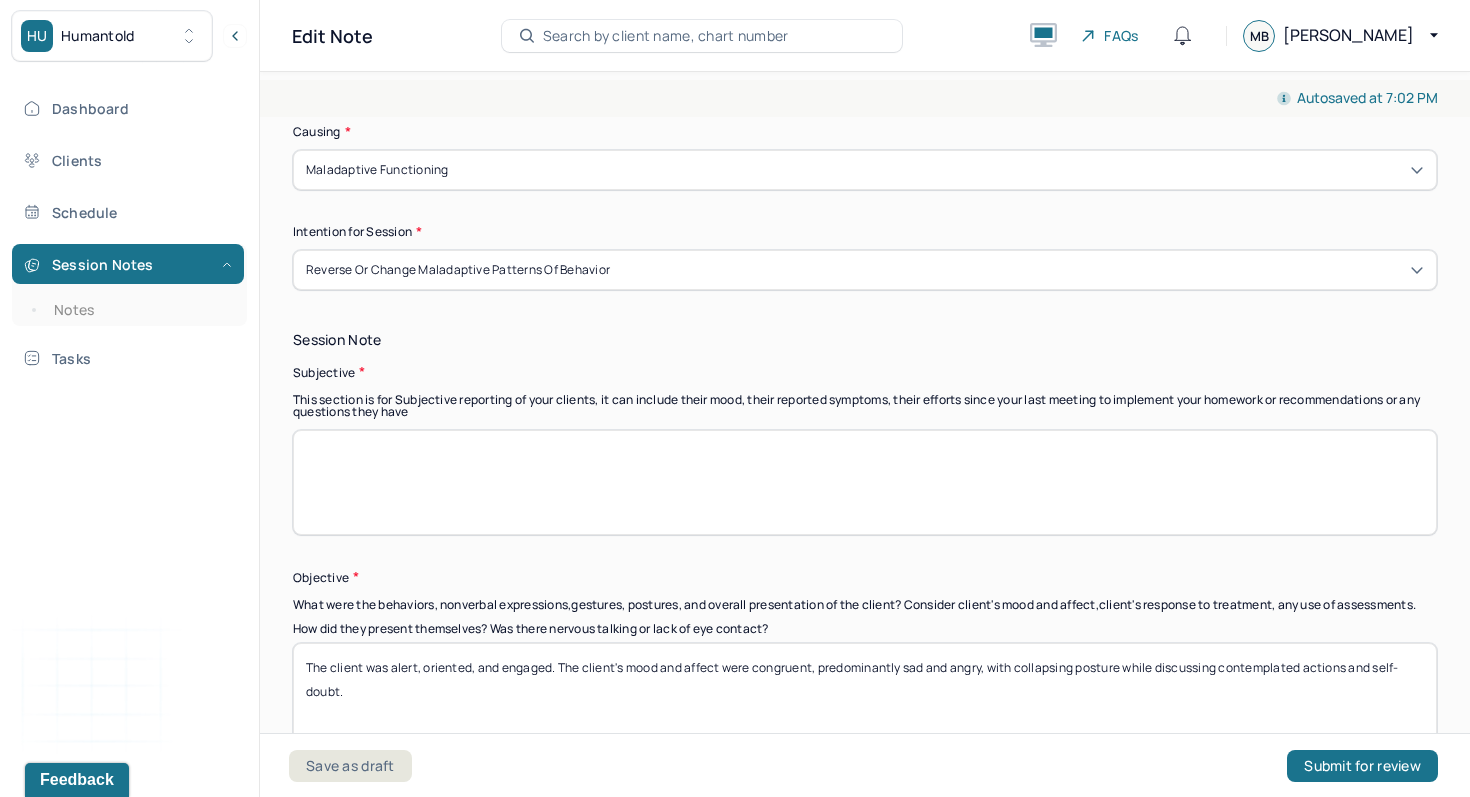 scroll, scrollTop: 1334, scrollLeft: 0, axis: vertical 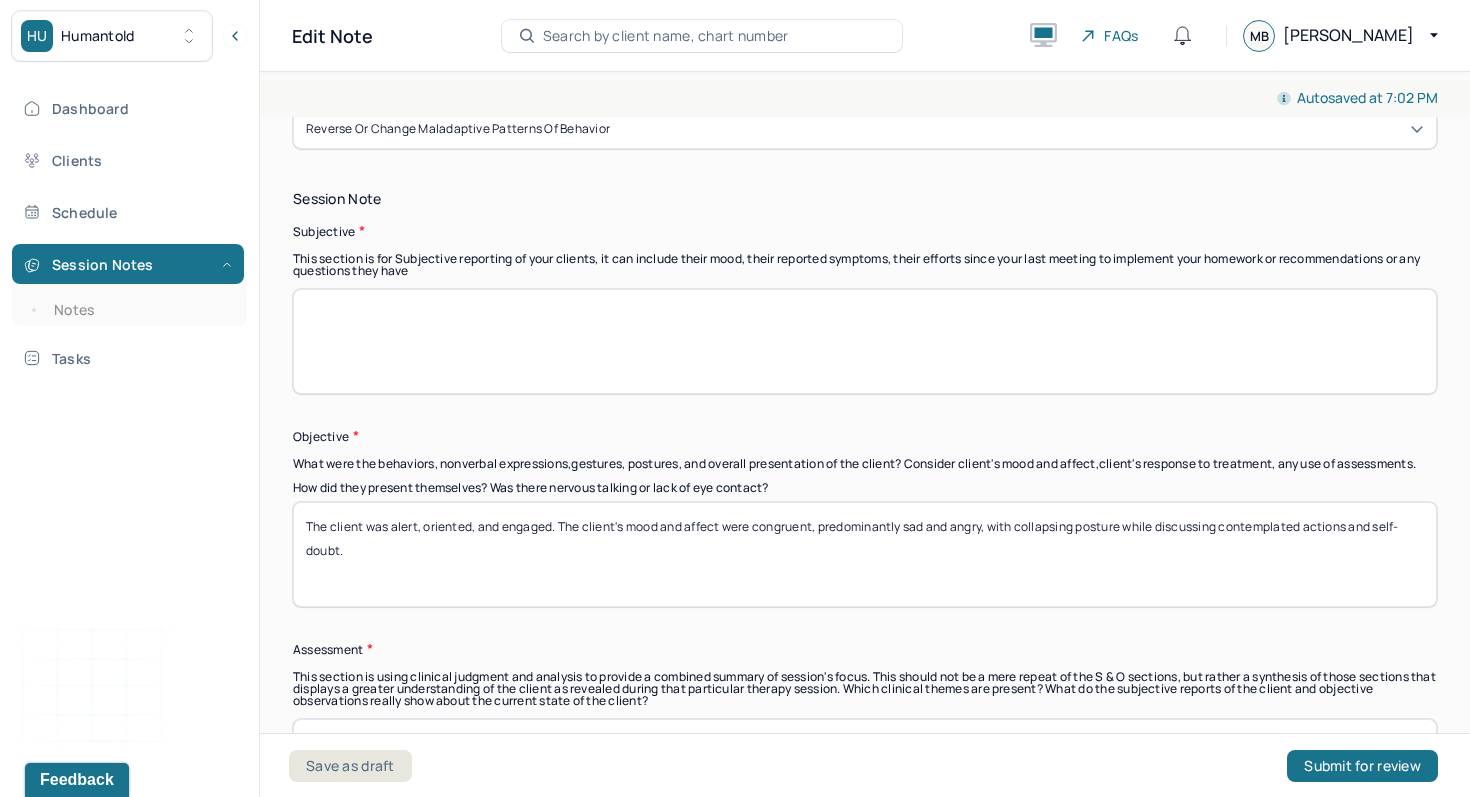 type 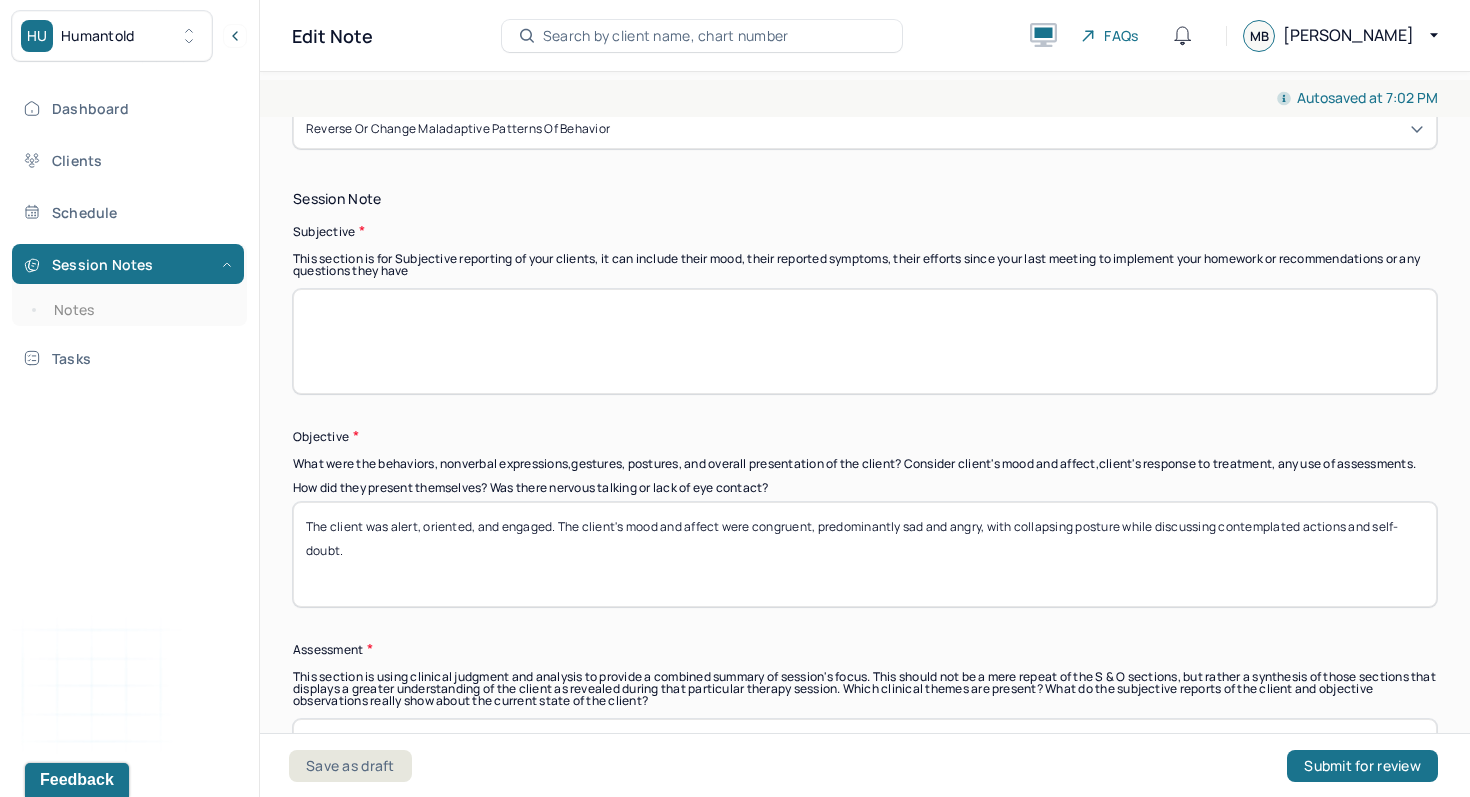drag, startPoint x: 853, startPoint y: 564, endPoint x: 908, endPoint y: 543, distance: 58.872746 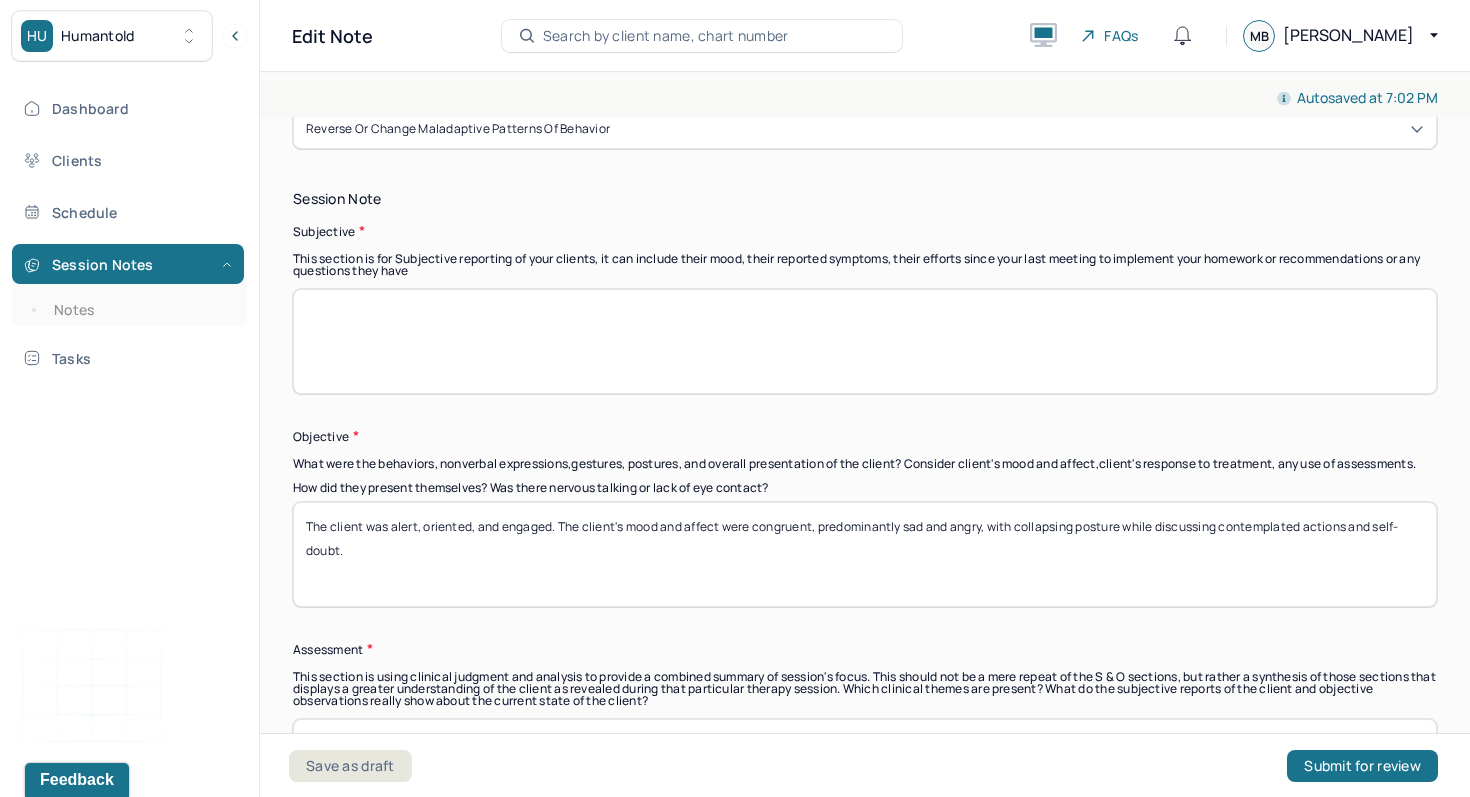 click on "The client was alert, oriented, and engaged. The client's mood and affect were congruent, predominantly sad and angry, with collapsing posture while discussing contemplated actions and self-doubt." at bounding box center (865, 554) 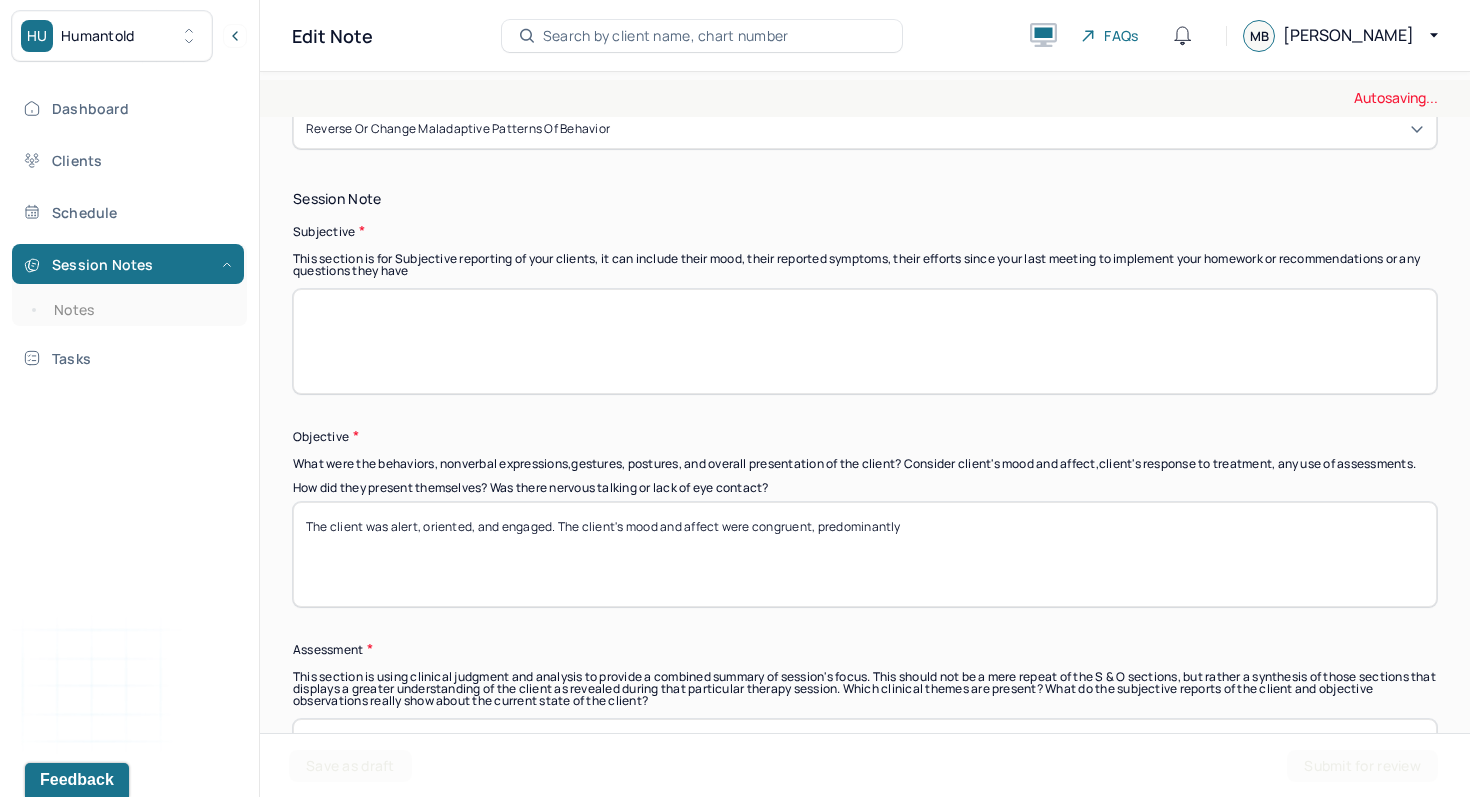 scroll, scrollTop: 1493, scrollLeft: 0, axis: vertical 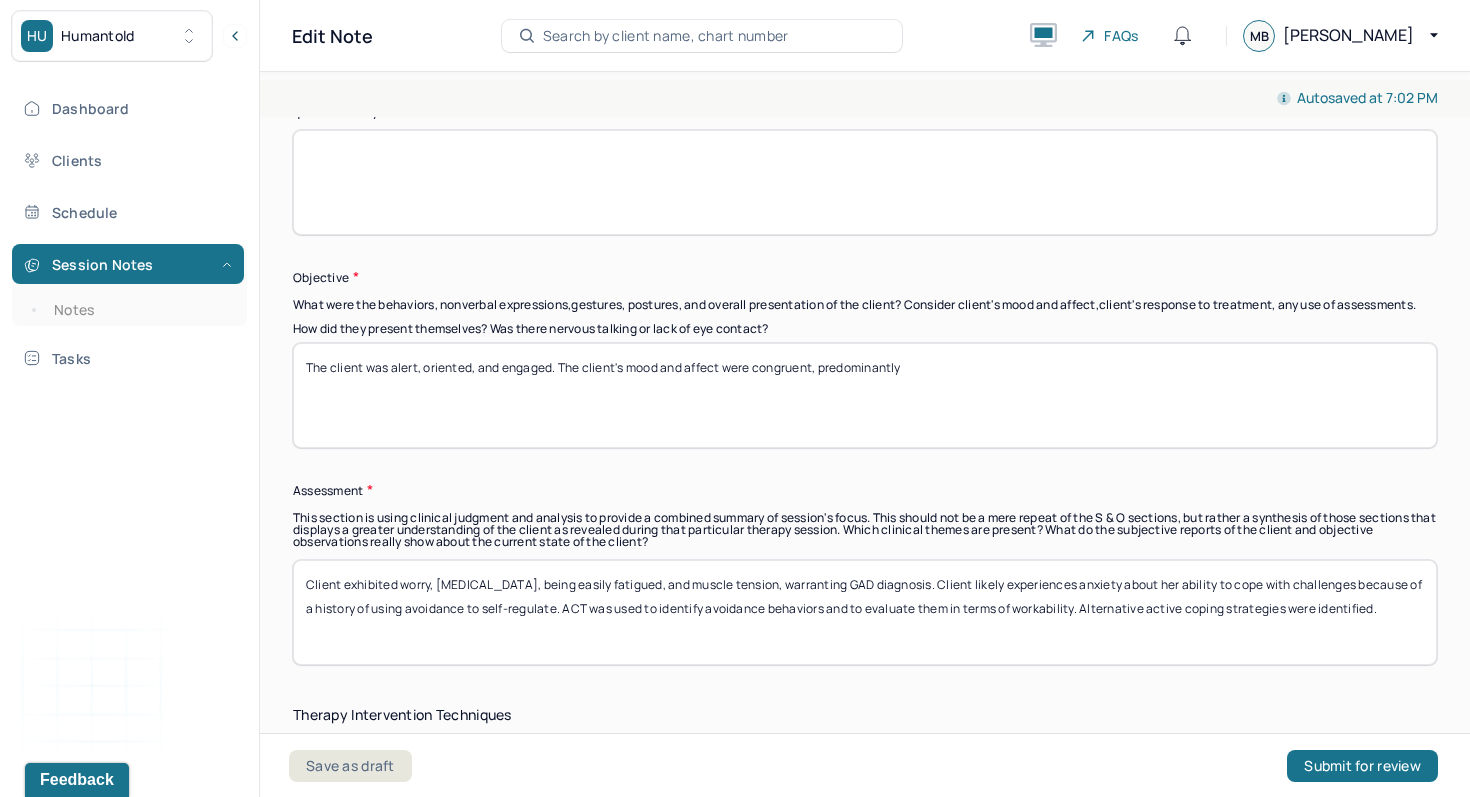 type on "The client was alert, oriented, and engaged. The client's mood and affect were congruent, predominantly" 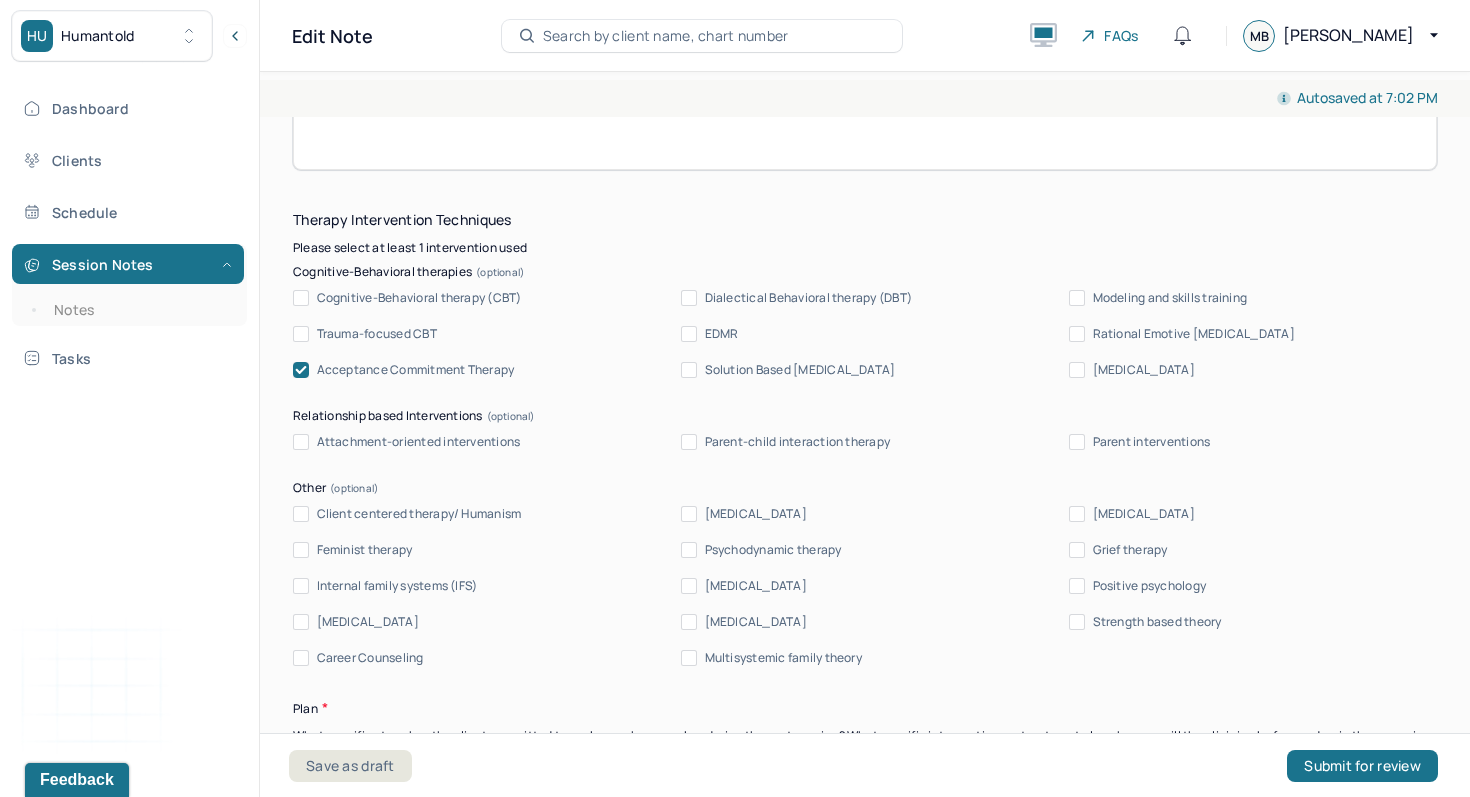 scroll, scrollTop: 1905, scrollLeft: 0, axis: vertical 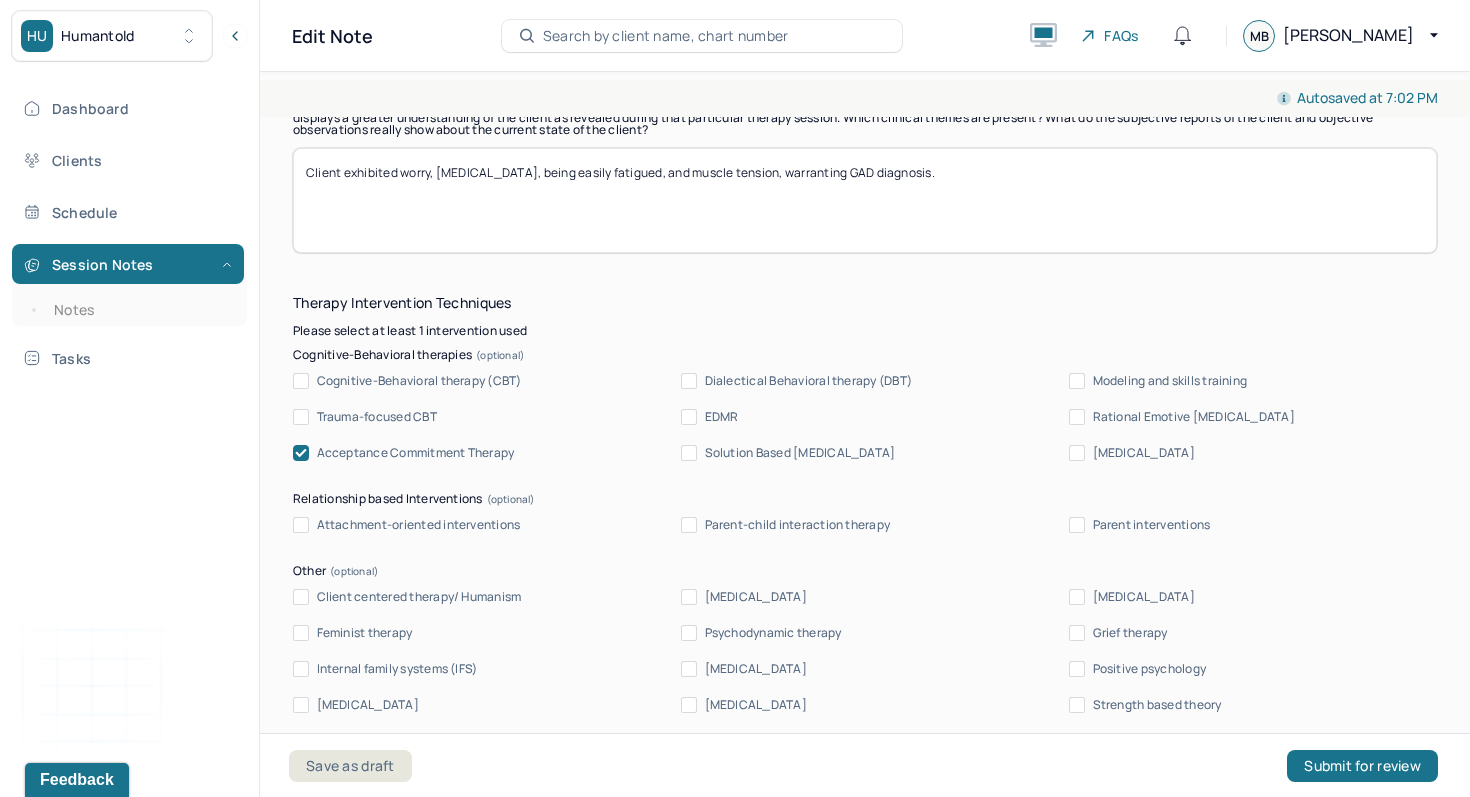 type on "Client exhibited worry, [MEDICAL_DATA], being easily fatigued, and muscle tension, warranting GAD diagnosis." 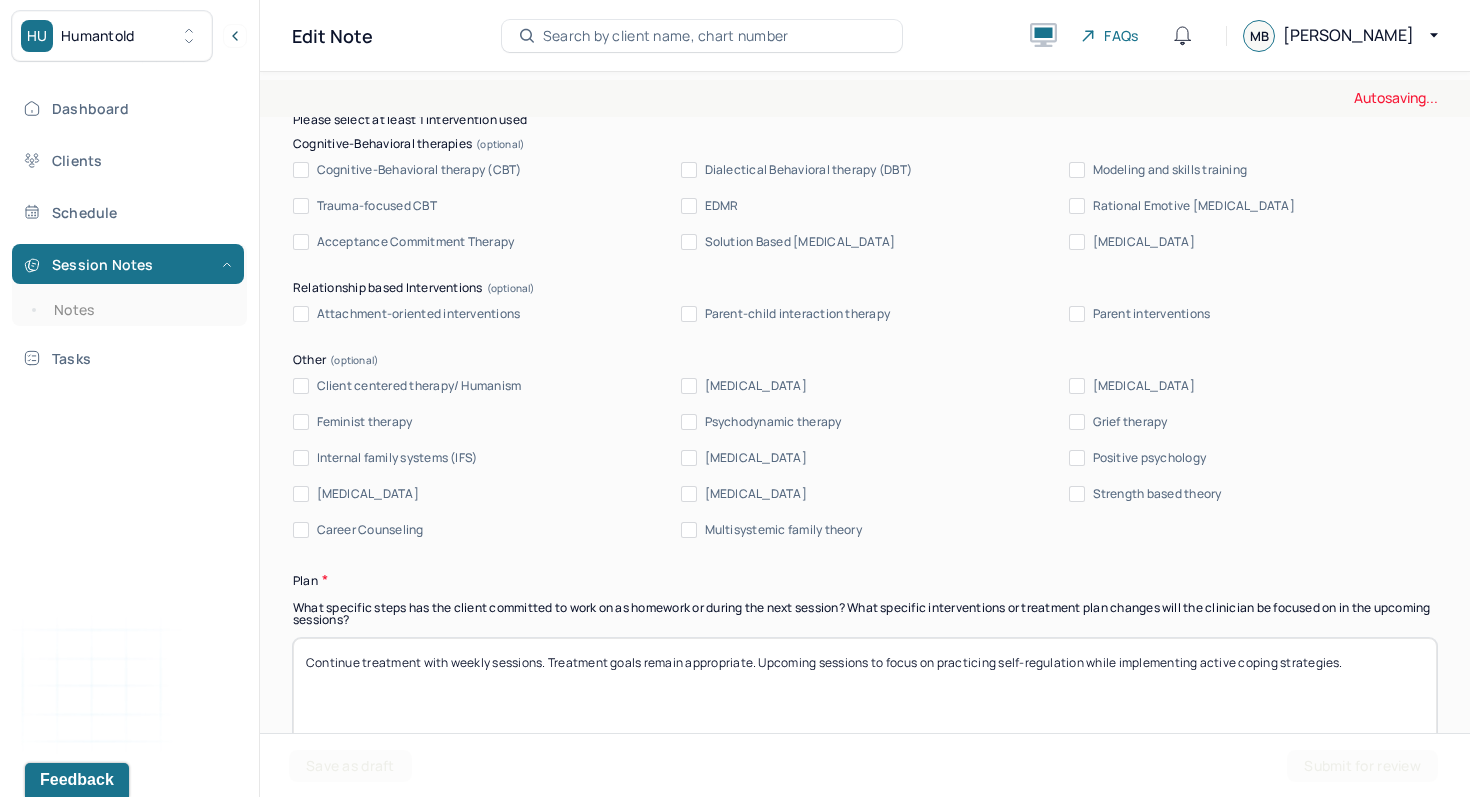 scroll, scrollTop: 2303, scrollLeft: 0, axis: vertical 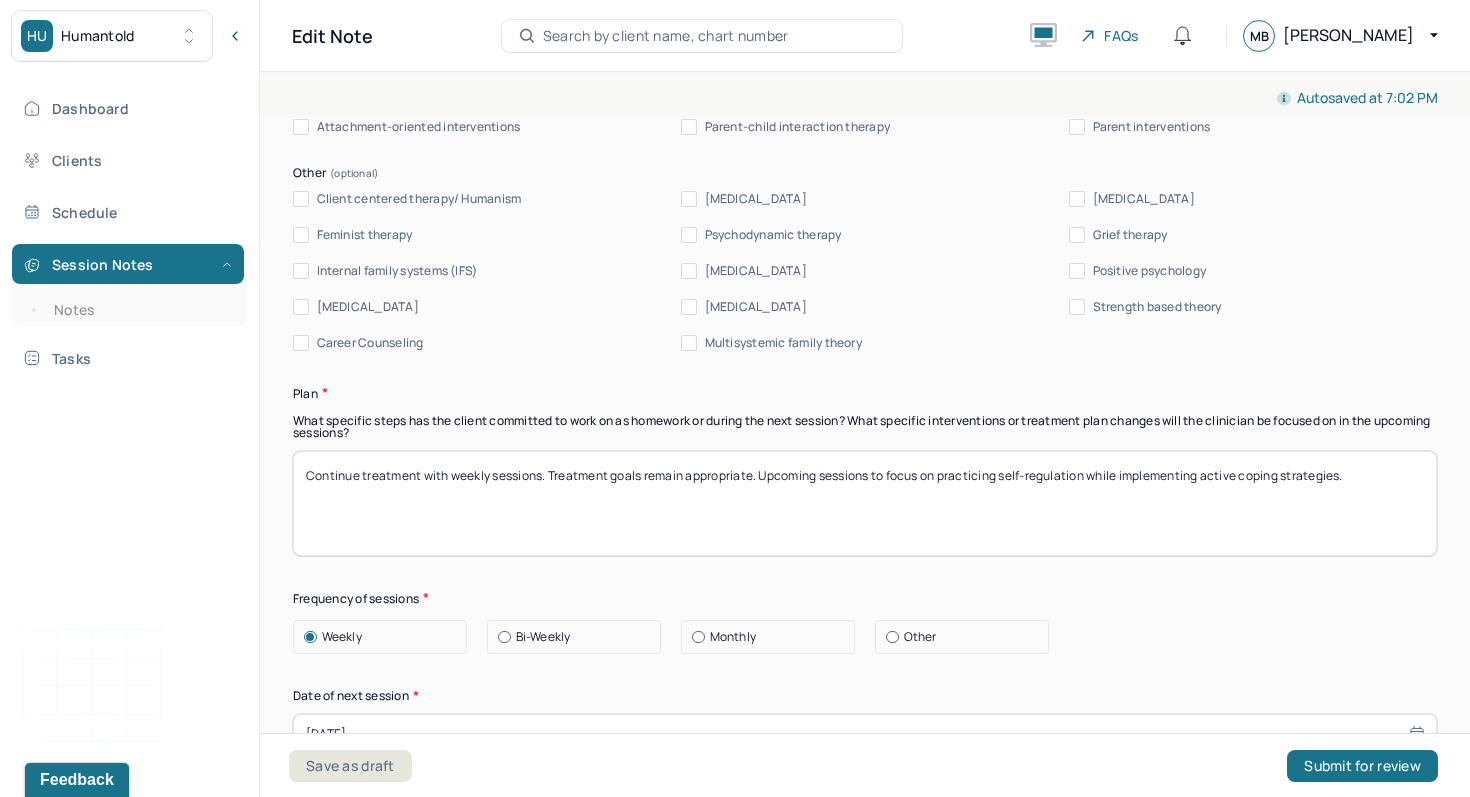 drag, startPoint x: 946, startPoint y: 486, endPoint x: 1373, endPoint y: 476, distance: 427.11707 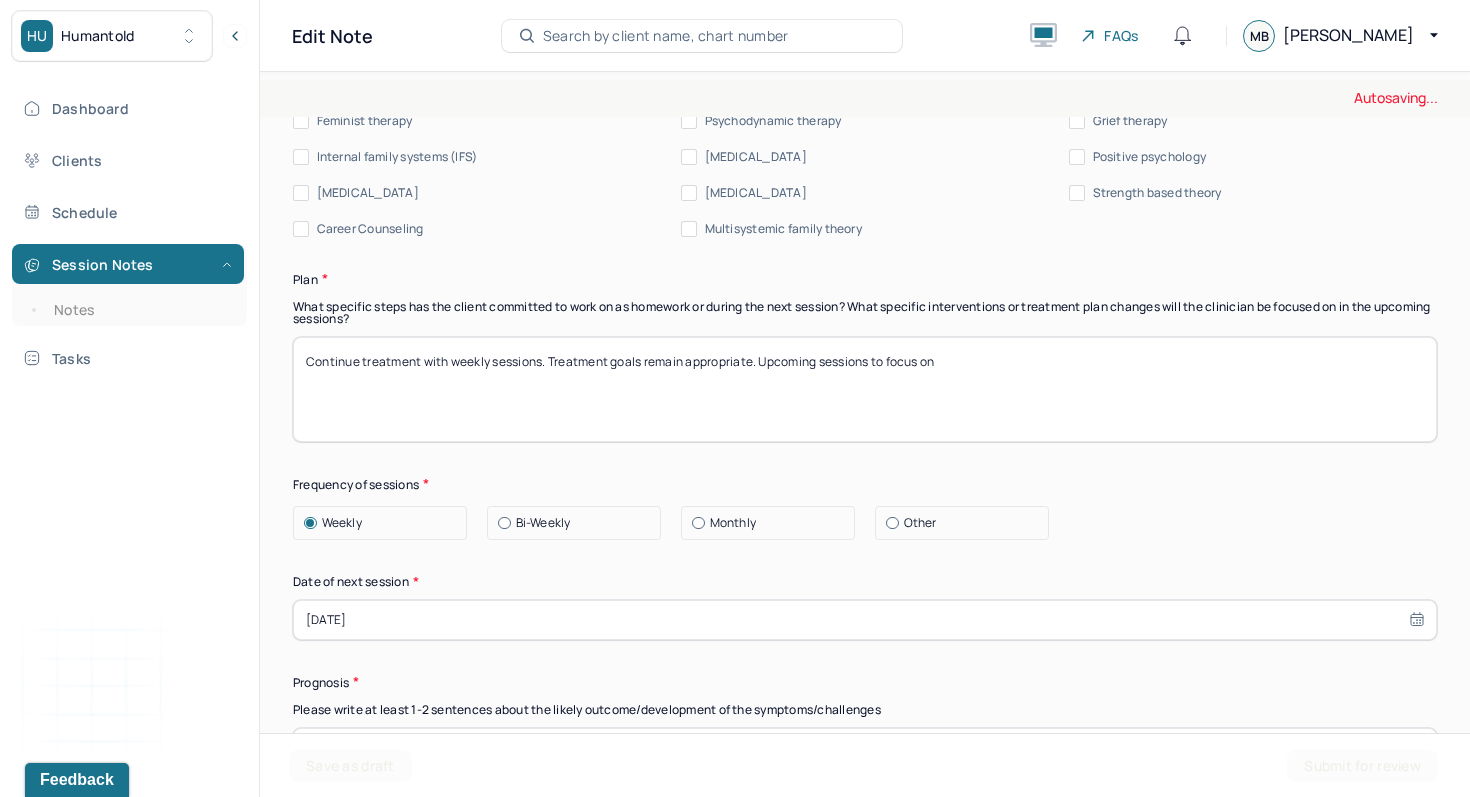 scroll, scrollTop: 2590, scrollLeft: 0, axis: vertical 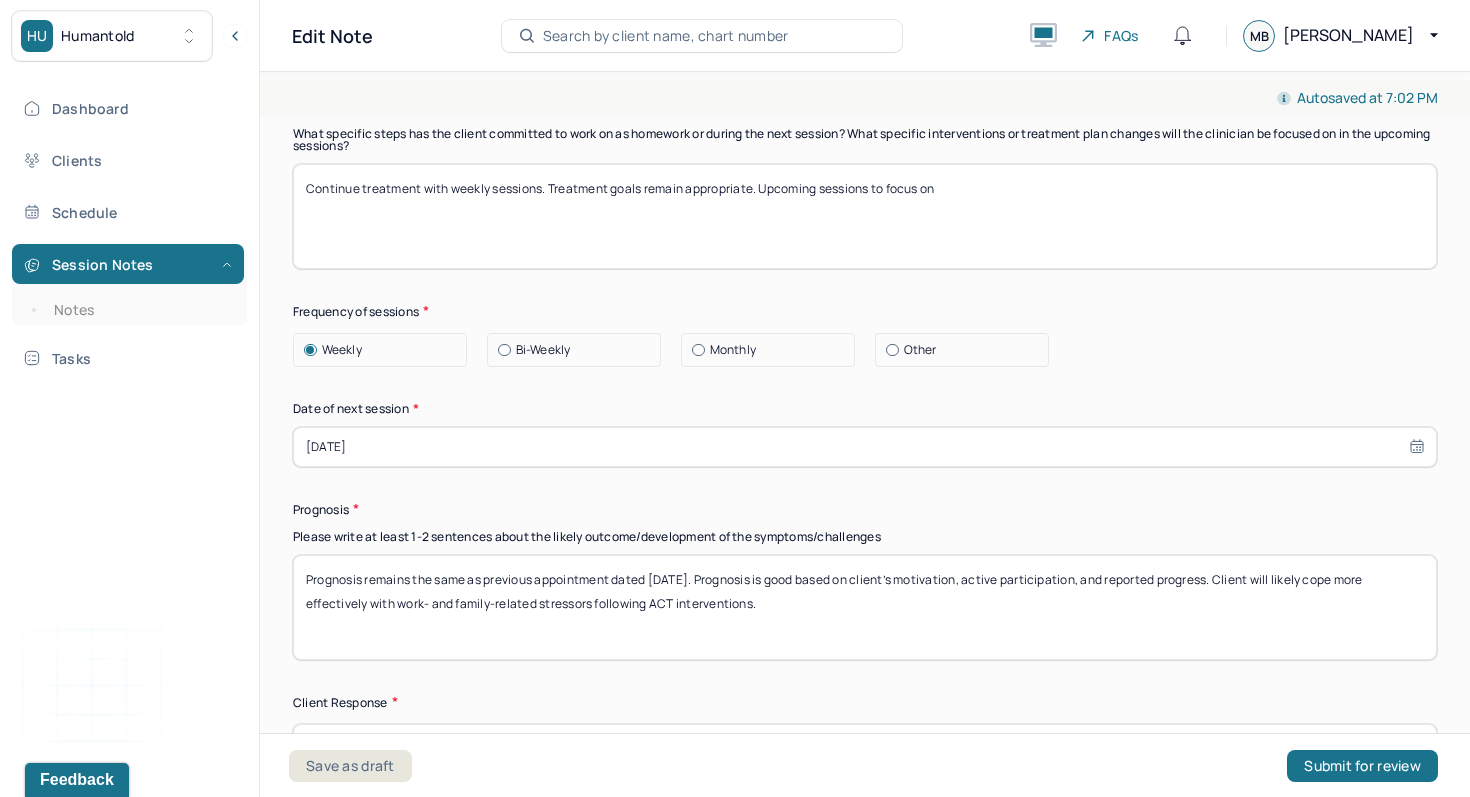 type on "Continue treatment with weekly sessions. Treatment goals remain appropriate. Upcoming sessions to focus on" 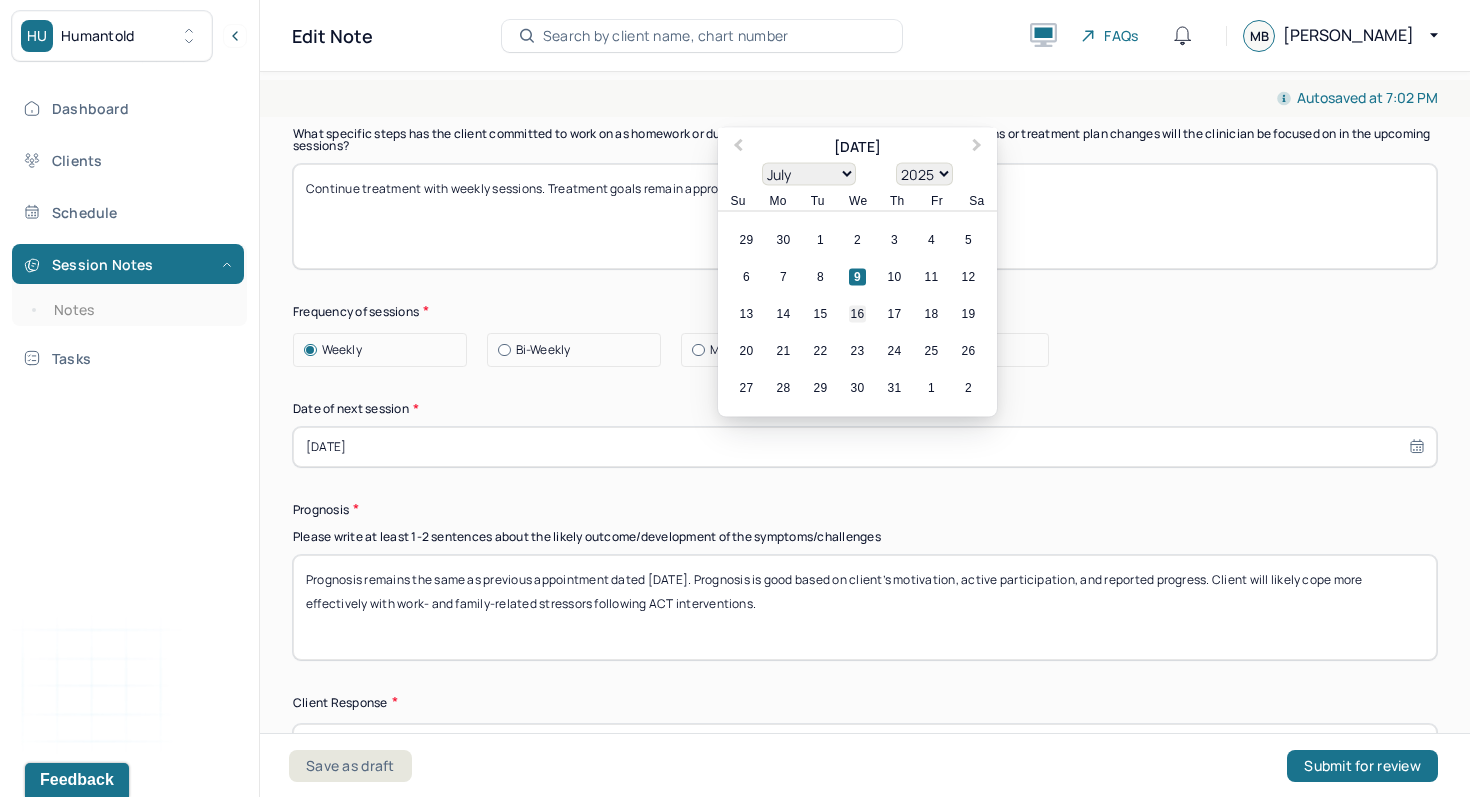 click on "16" at bounding box center [857, 313] 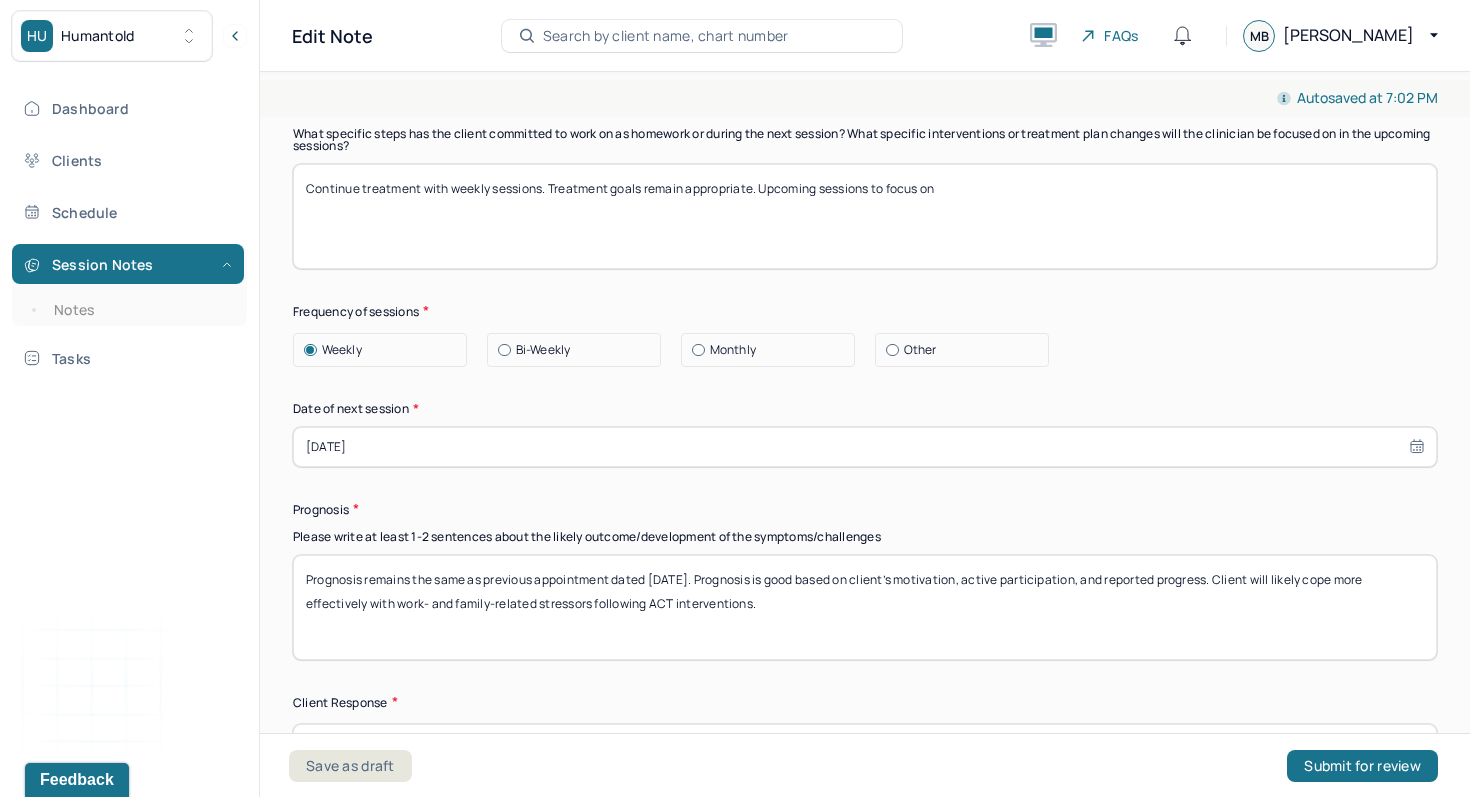 click on "Prognosis remains the same as previous appointment dated [DATE]. Prognosis is good based on client’s motivation, active participation, and reported progress. Client will likely cope more effectively with work- and family-related stressors following ACT interventions." at bounding box center [865, 607] 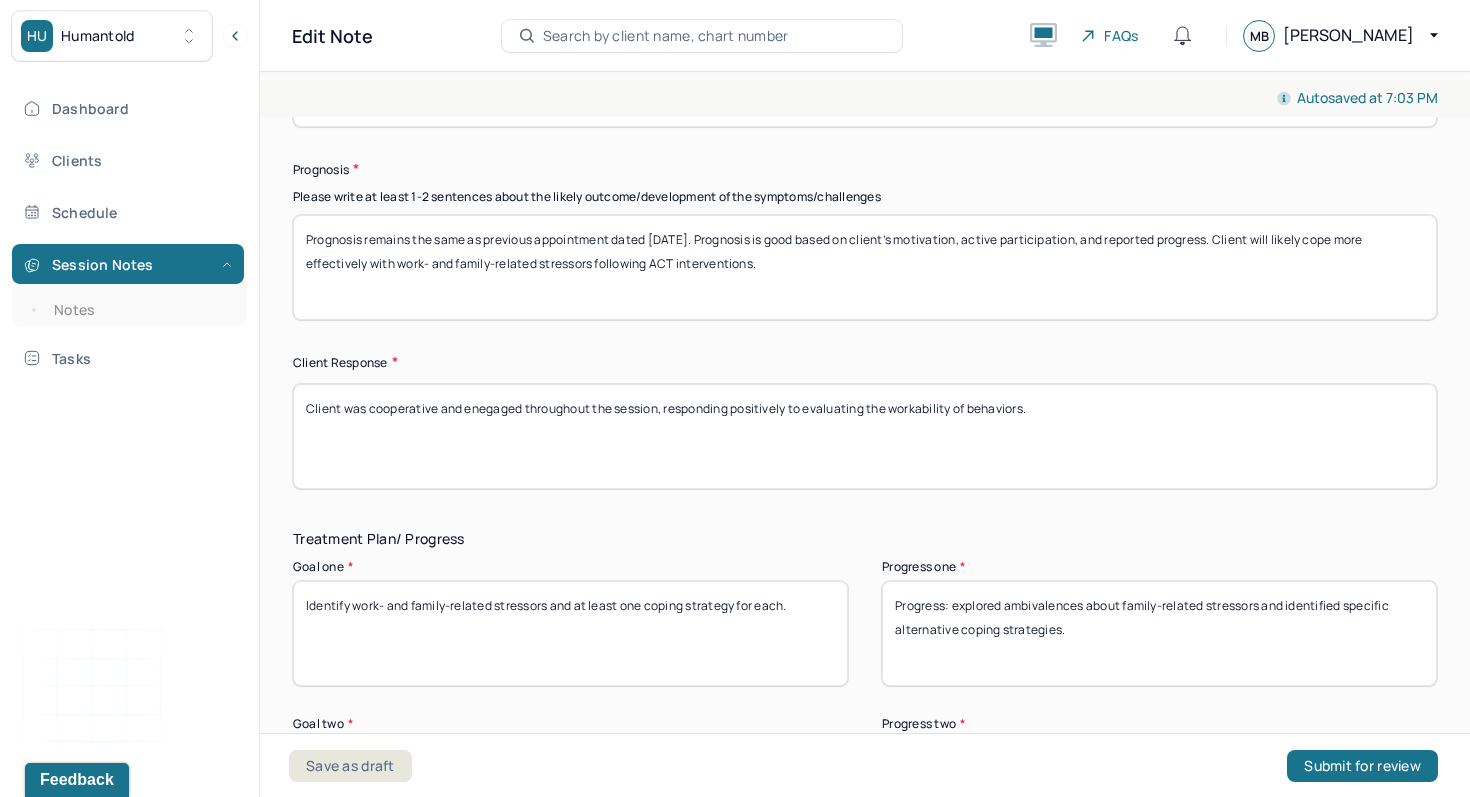 scroll, scrollTop: 2989, scrollLeft: 0, axis: vertical 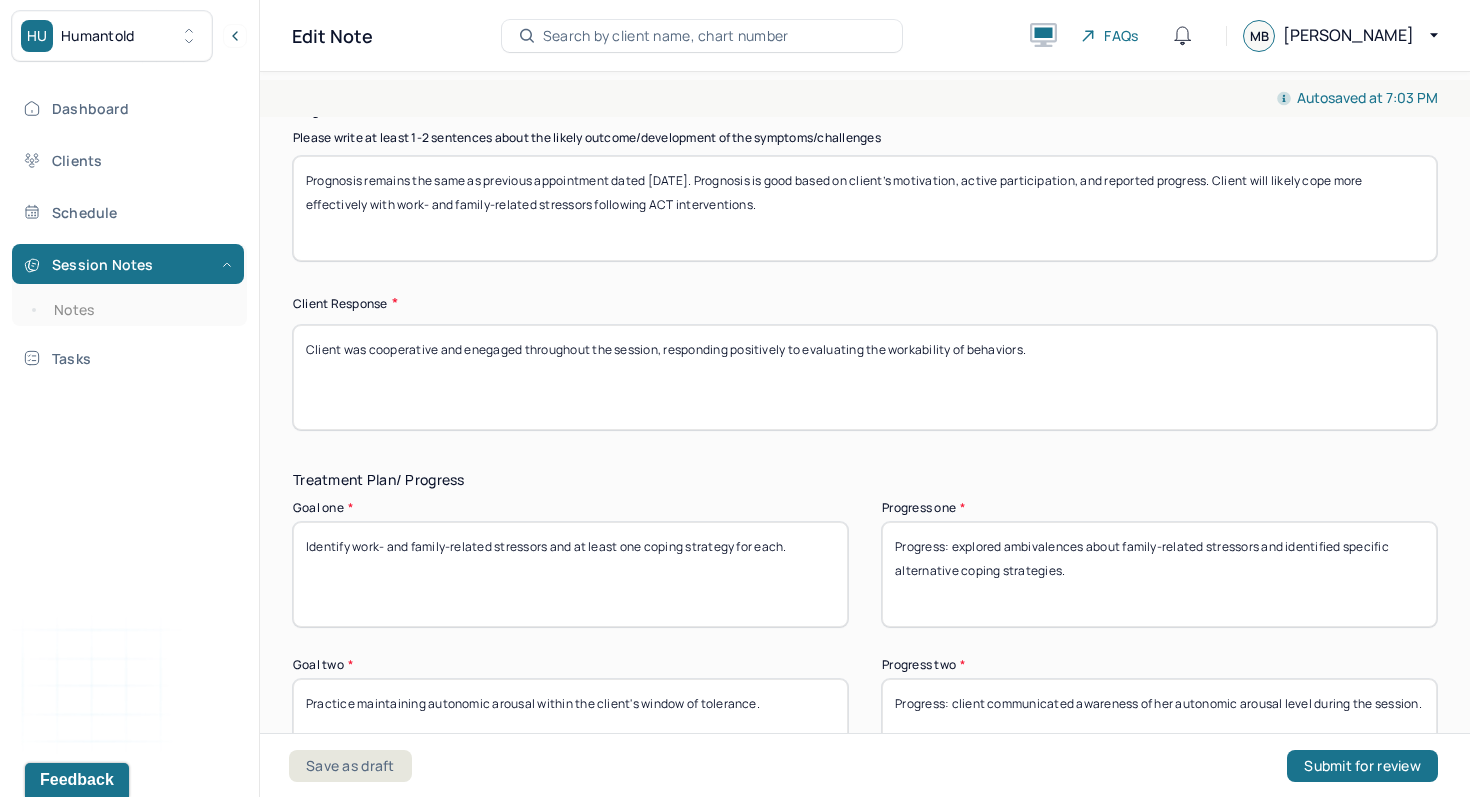 type on "Prognosis remains the same as previous appointment dated [DATE]. Prognosis is good based on client’s motivation, active participation, and reported progress. Client will likely cope more effectively with work- and family-related stressors following ACT interventions." 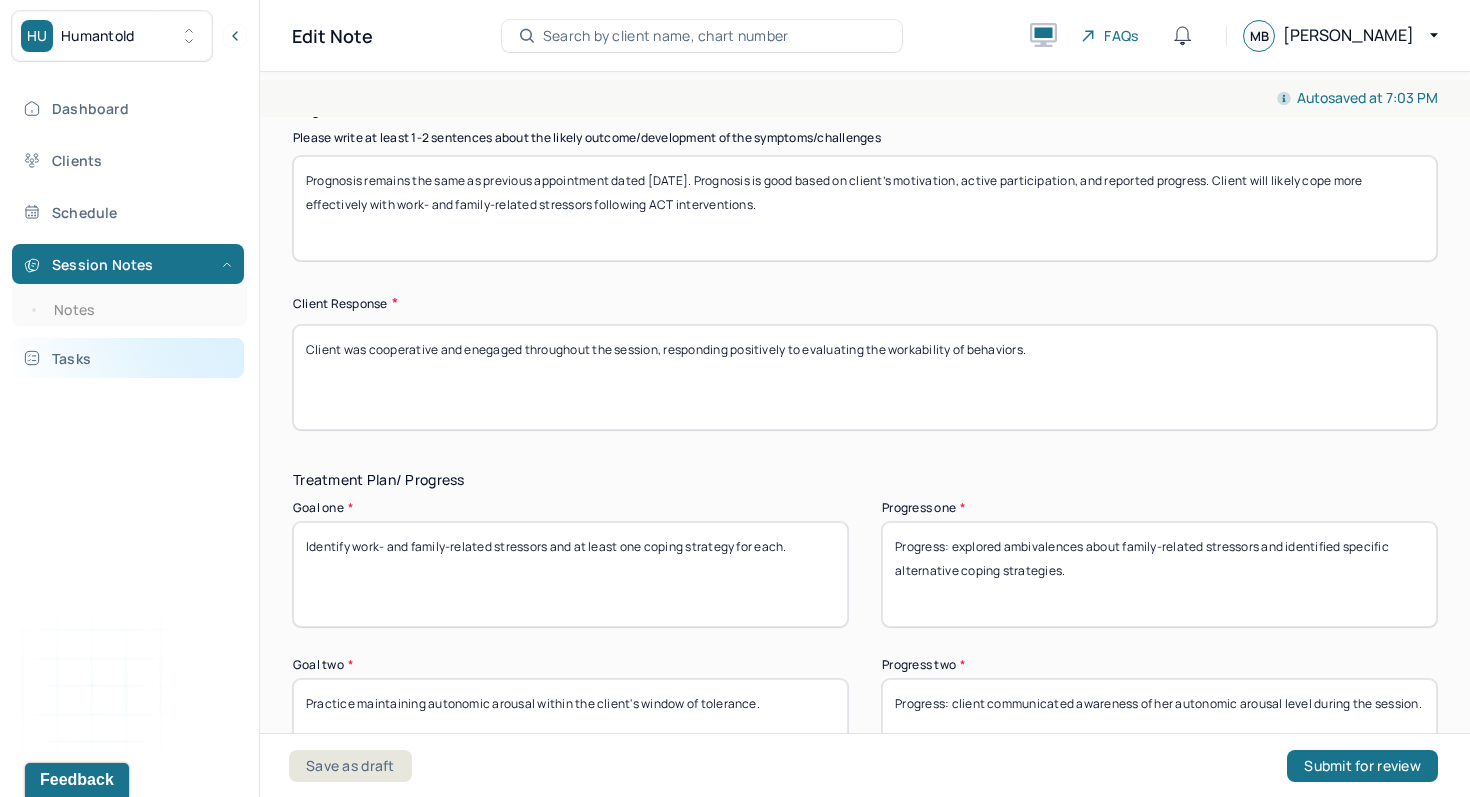 drag, startPoint x: 1119, startPoint y: 369, endPoint x: 196, endPoint y: 354, distance: 923.1219 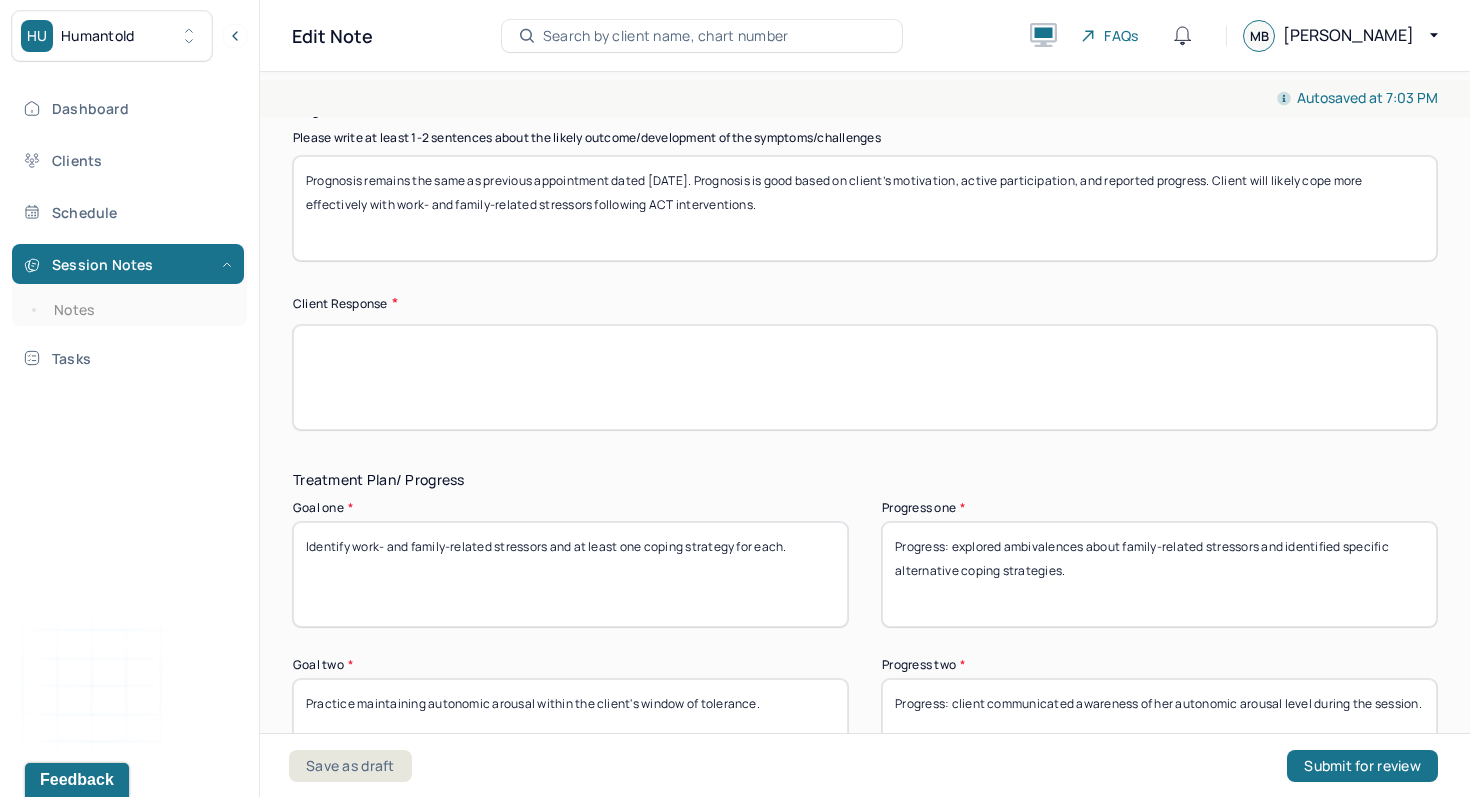 type 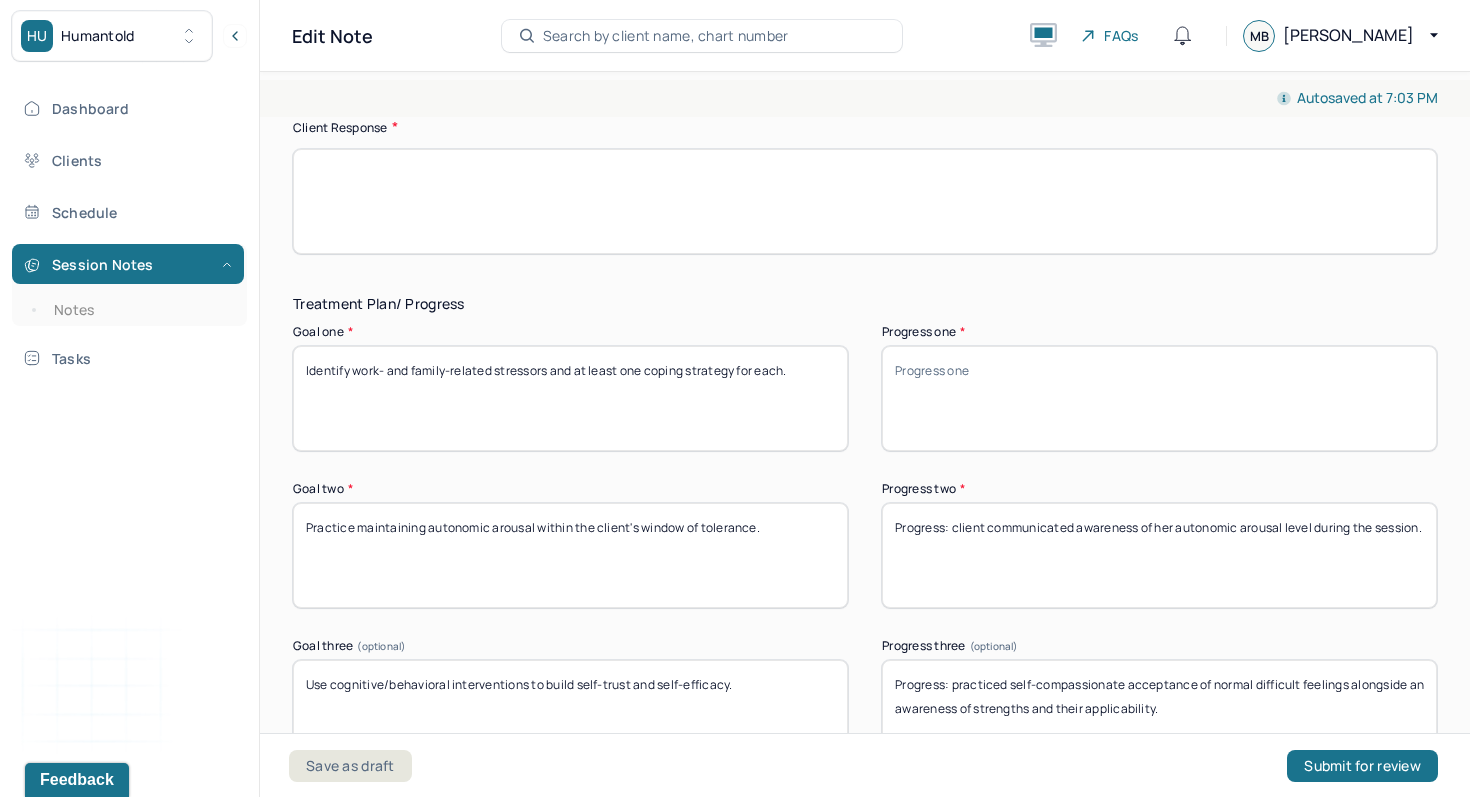 scroll, scrollTop: 3306, scrollLeft: 0, axis: vertical 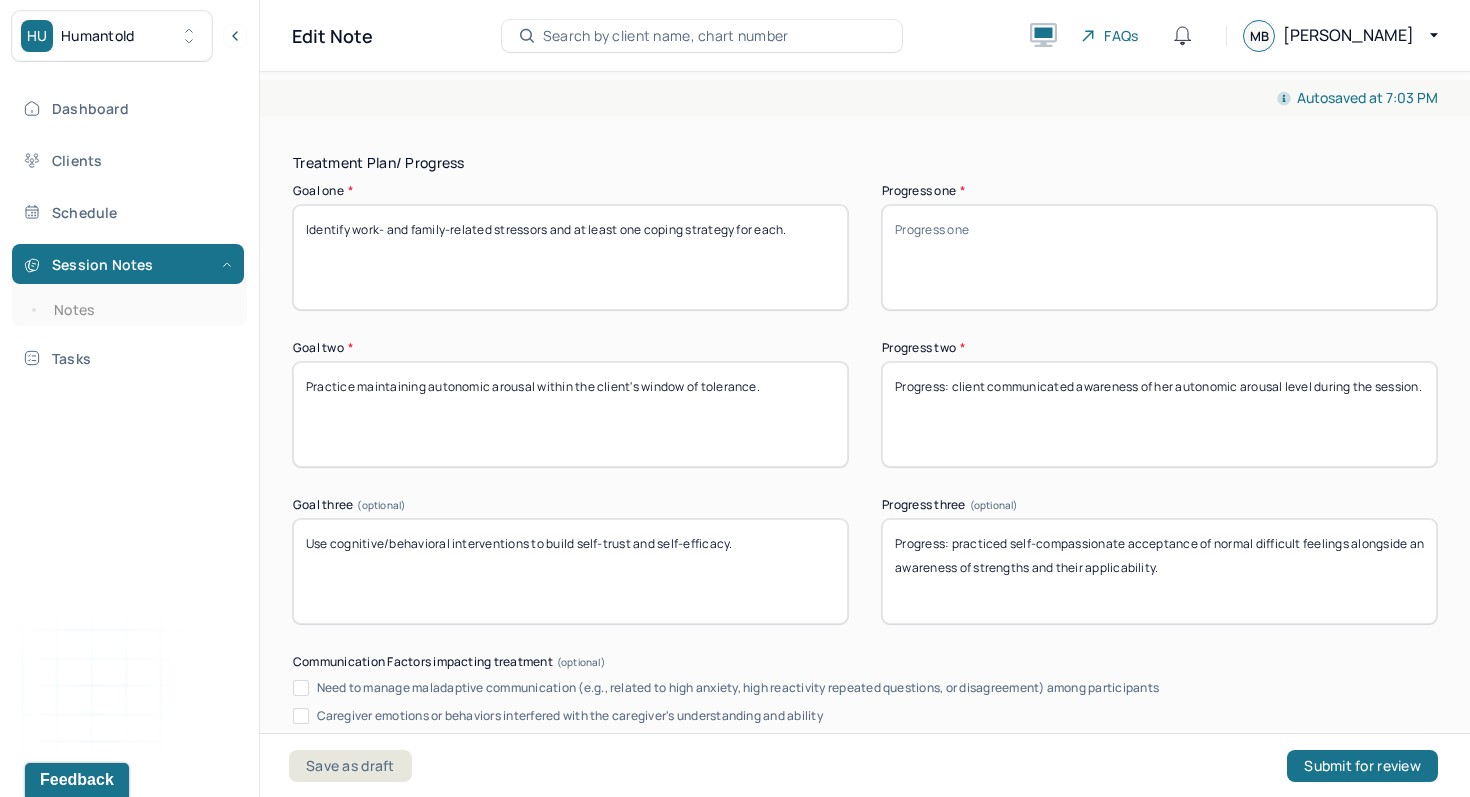 type 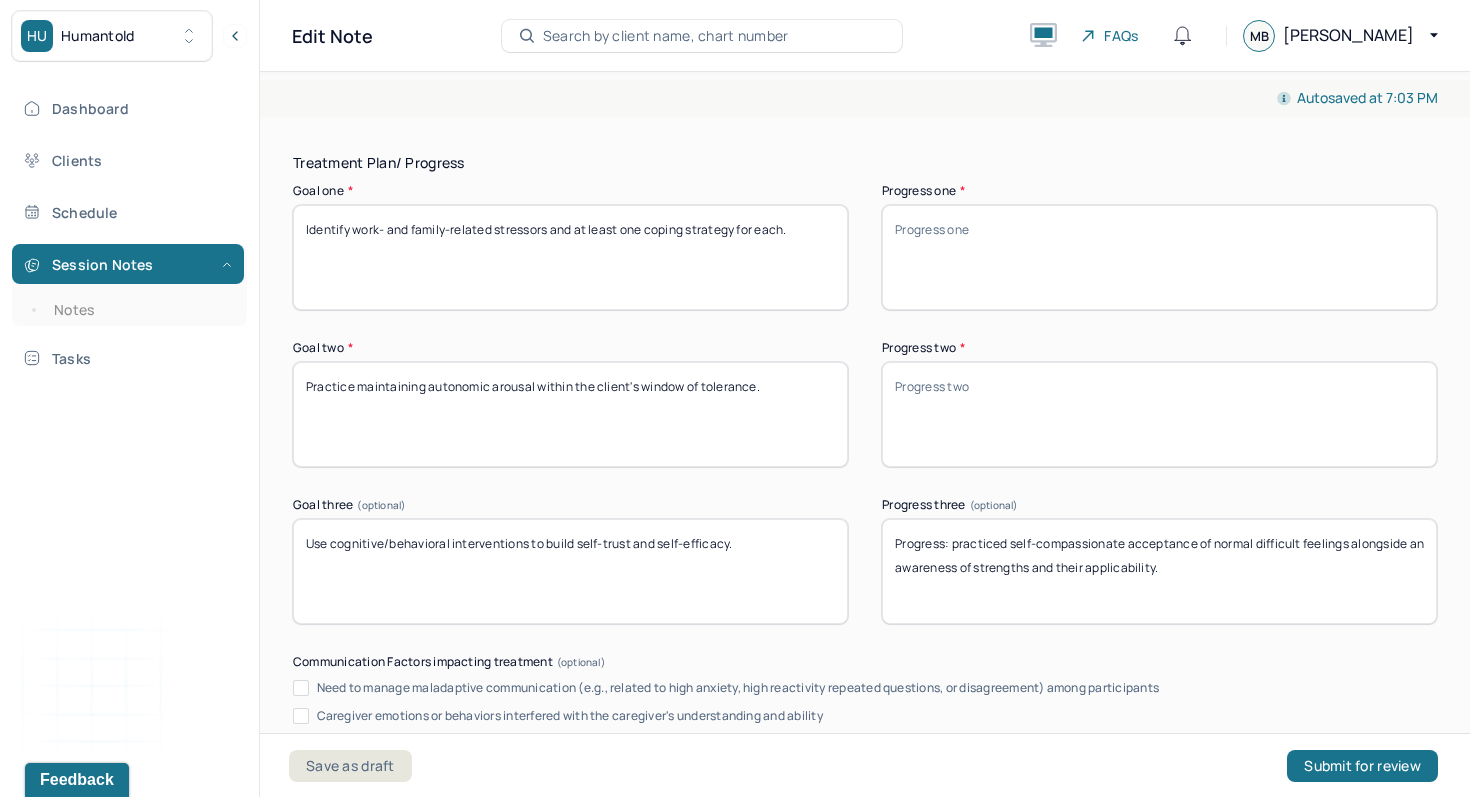 type 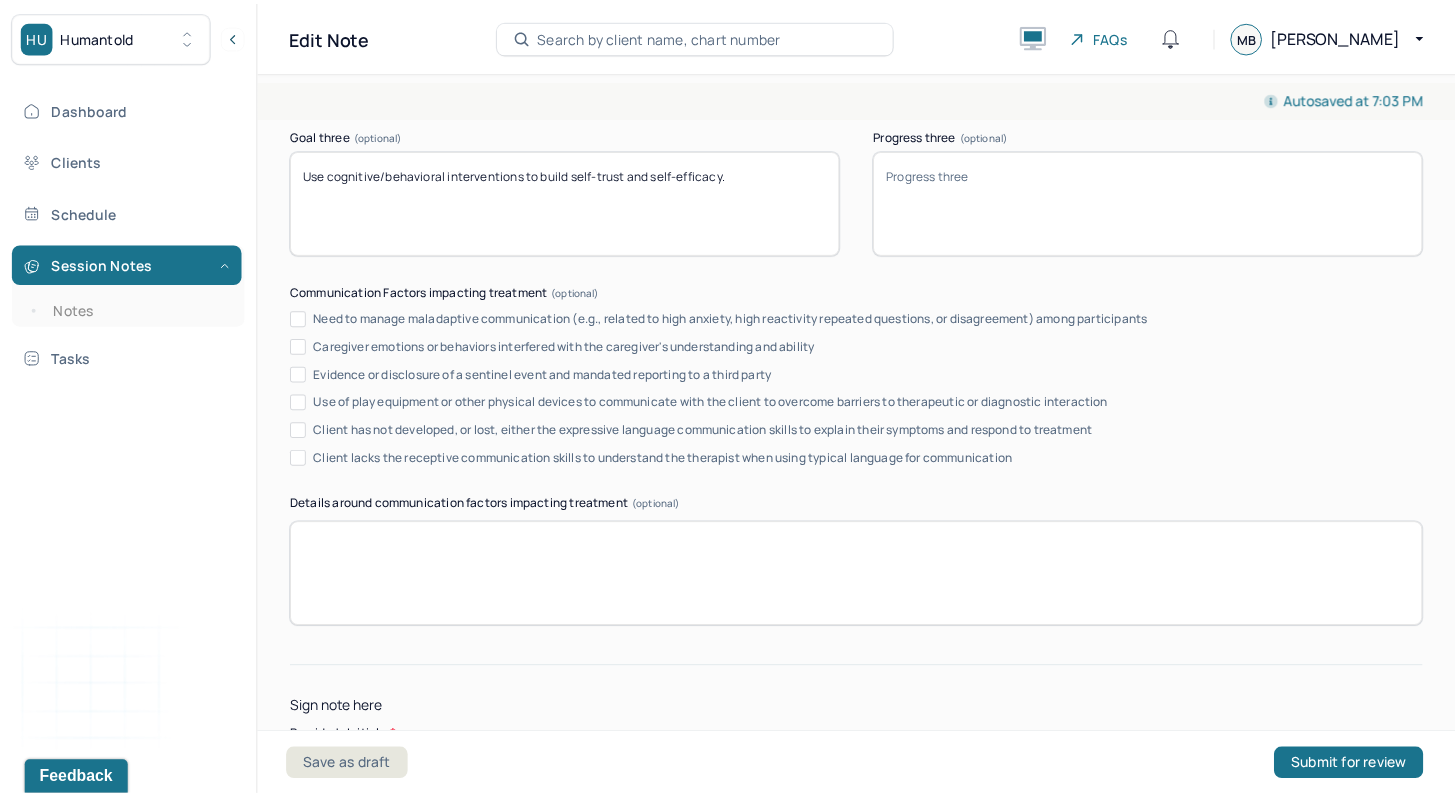 scroll, scrollTop: 3862, scrollLeft: 0, axis: vertical 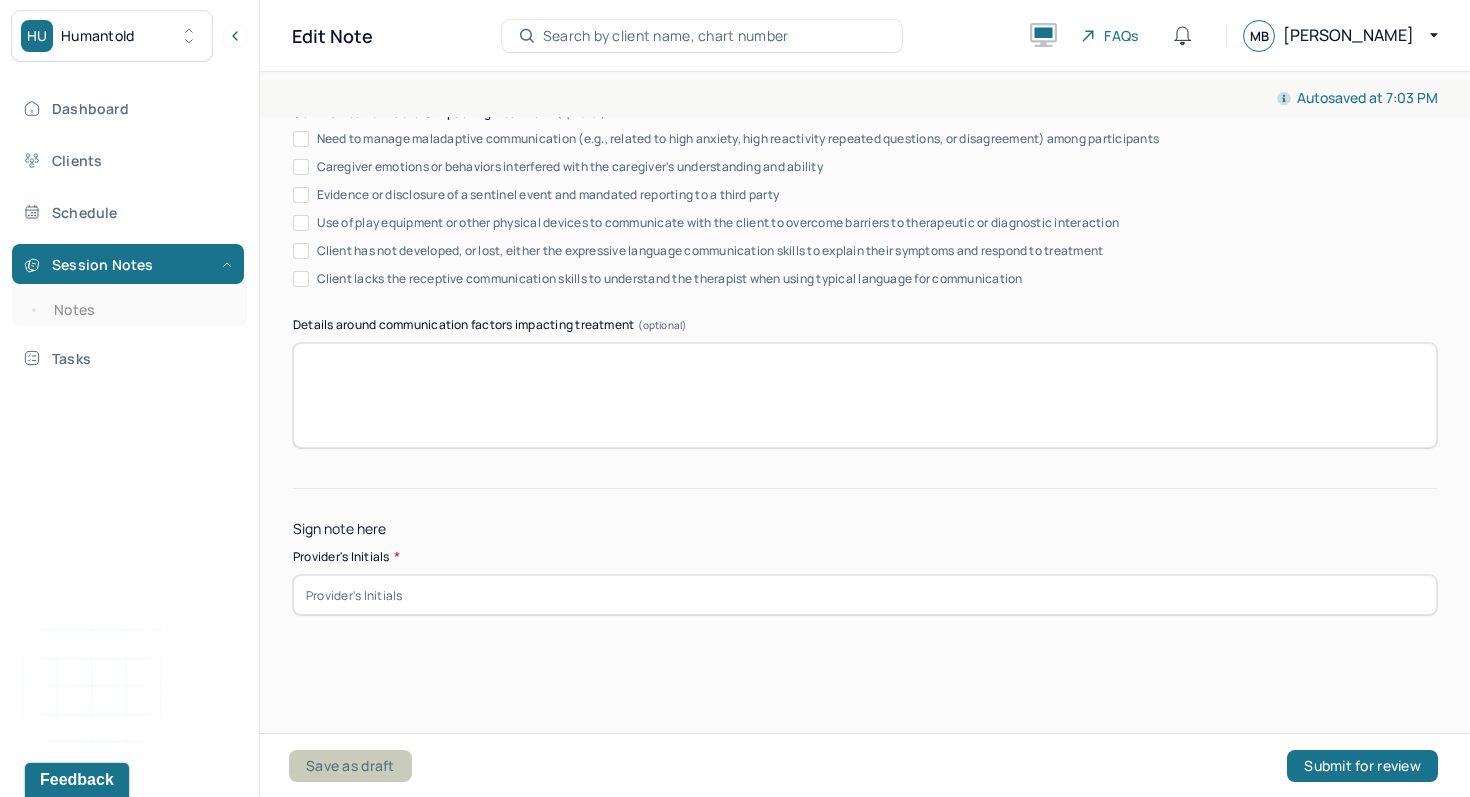 type 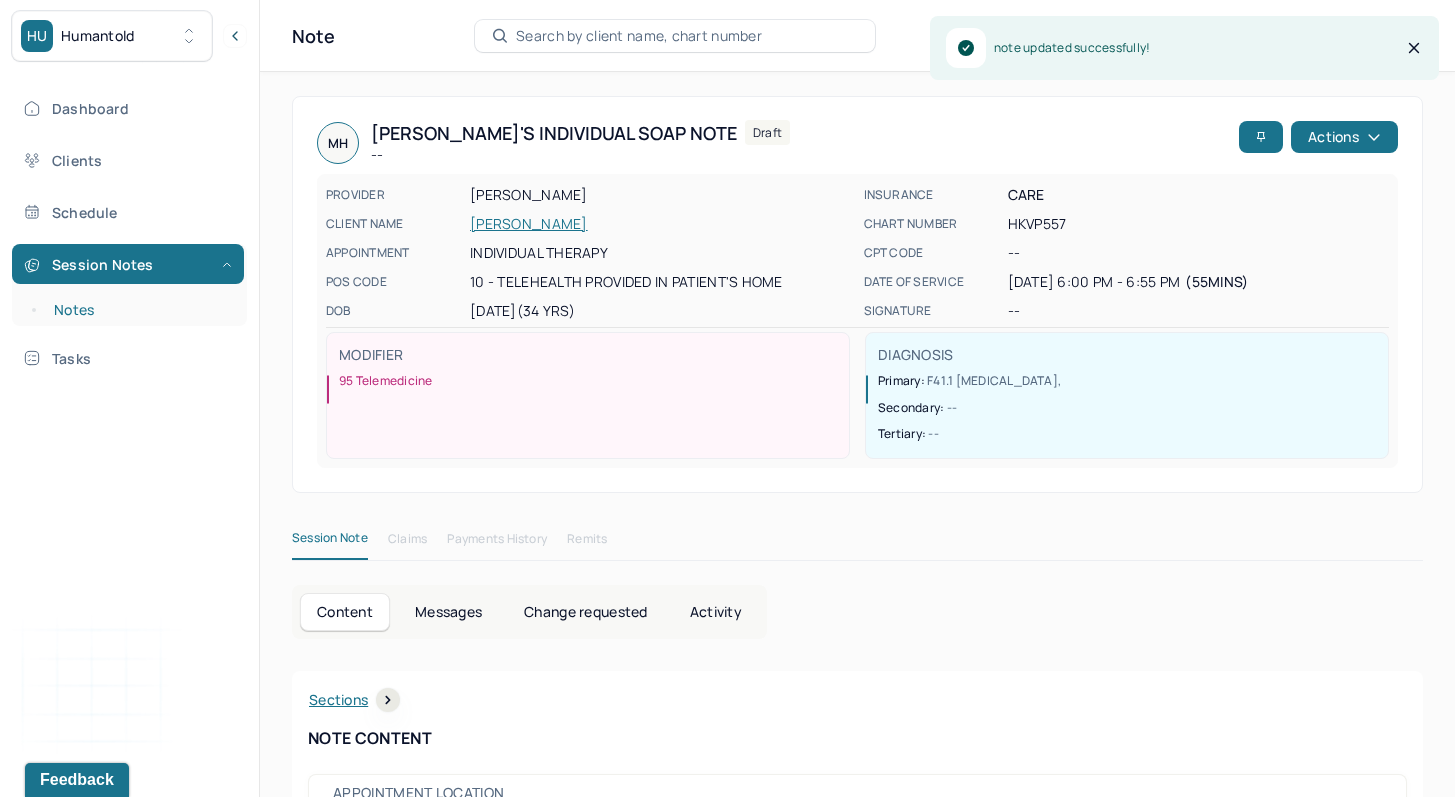 click on "Notes" at bounding box center (139, 310) 